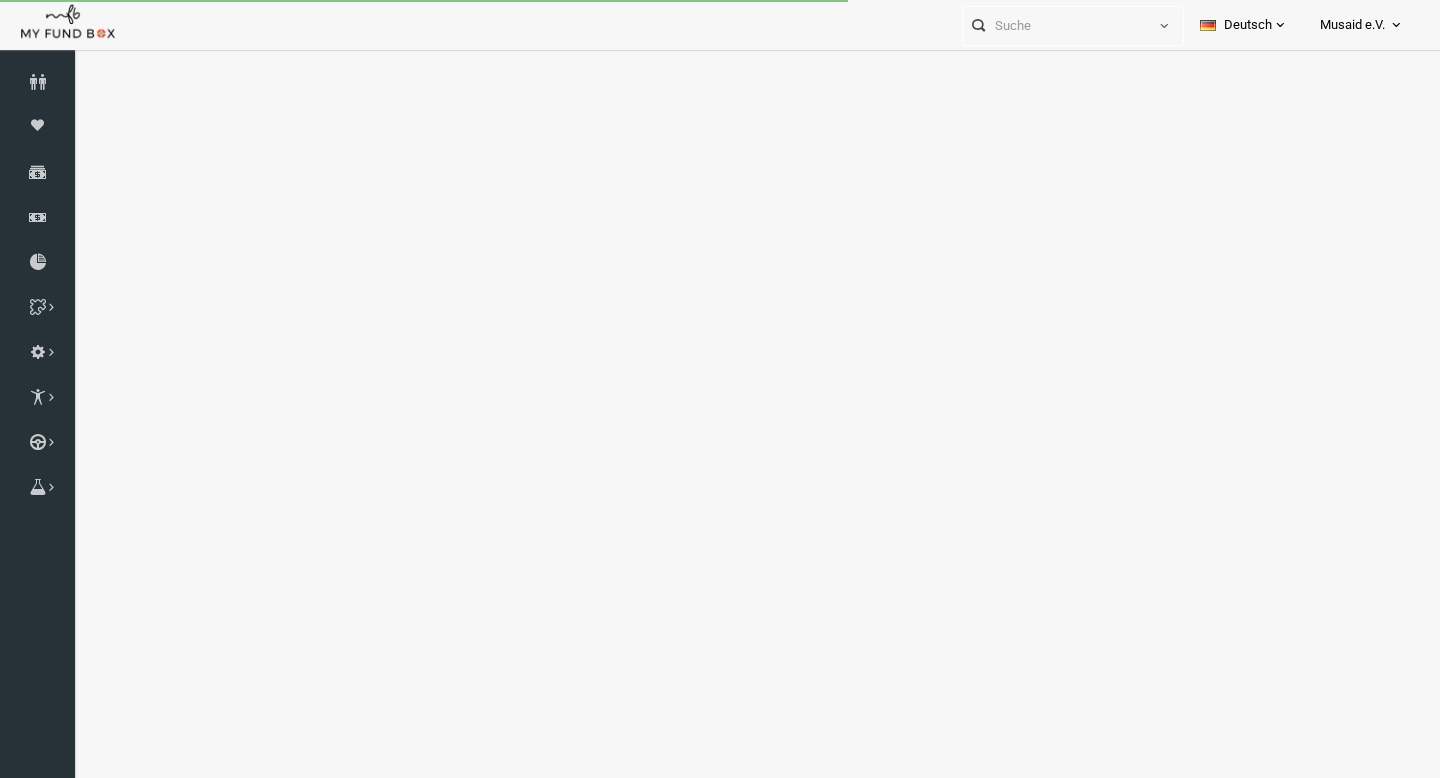 scroll, scrollTop: 0, scrollLeft: 0, axis: both 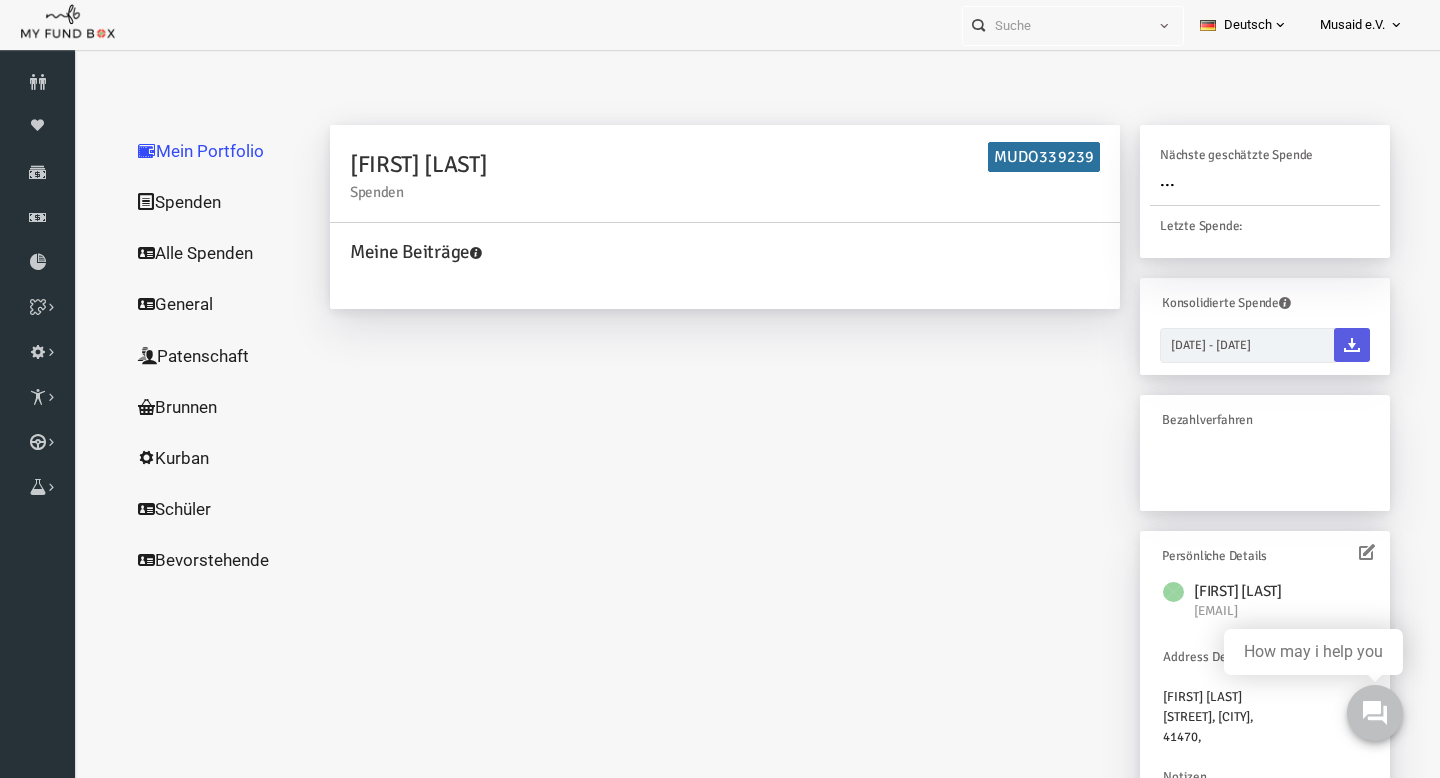 click on "Alle Spenden" at bounding box center (192, 253) 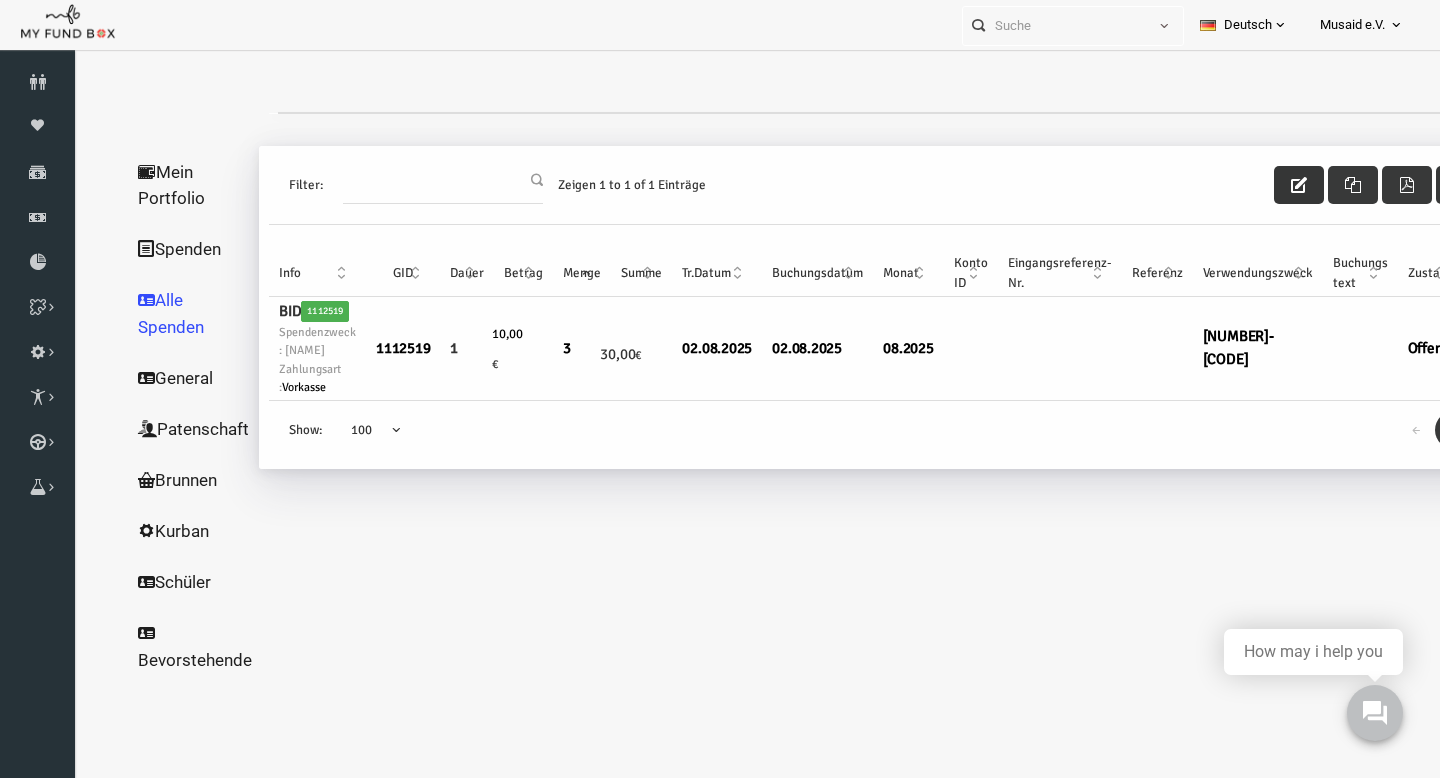 click at bounding box center (1271, 185) 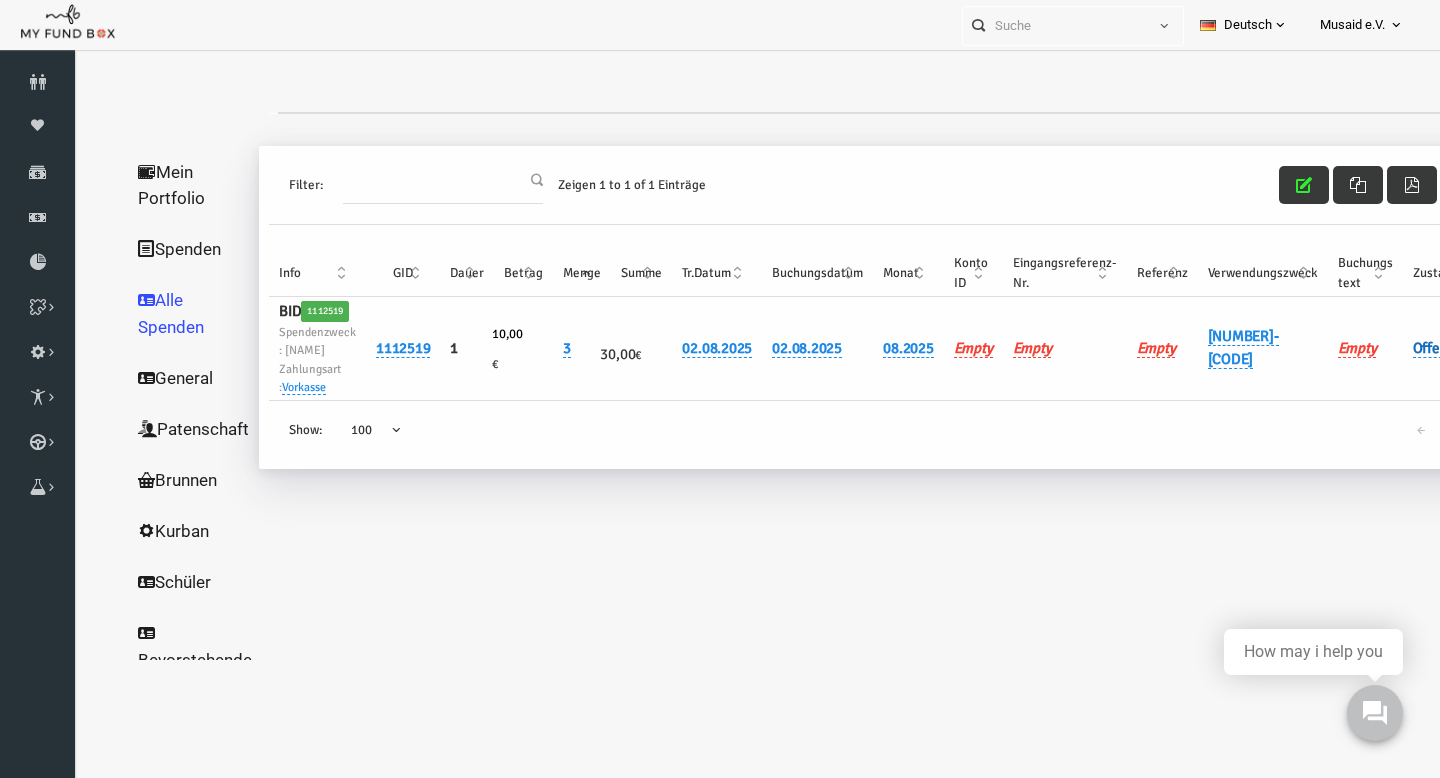 click on "Offen" at bounding box center (1402, 348) 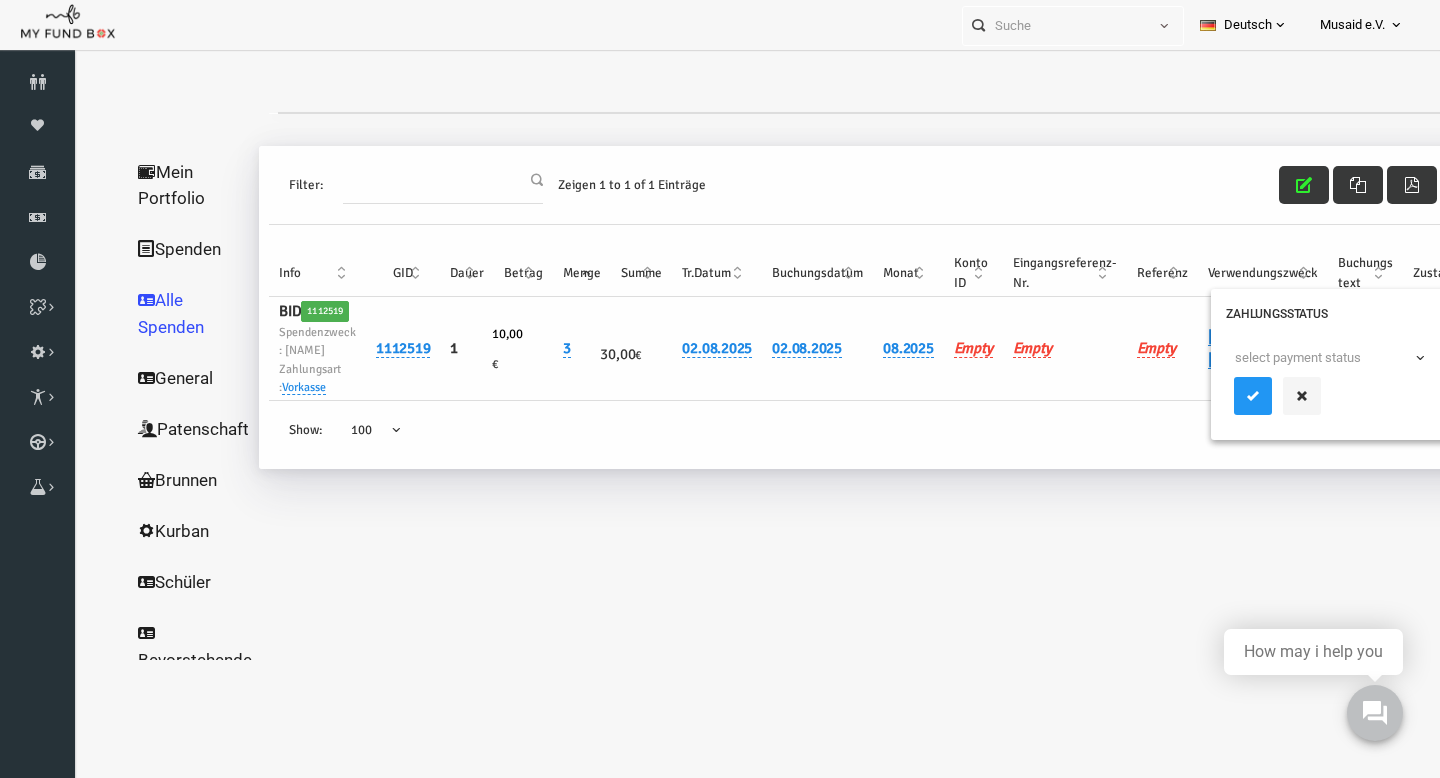 click on "select payment status" at bounding box center [1298, 358] 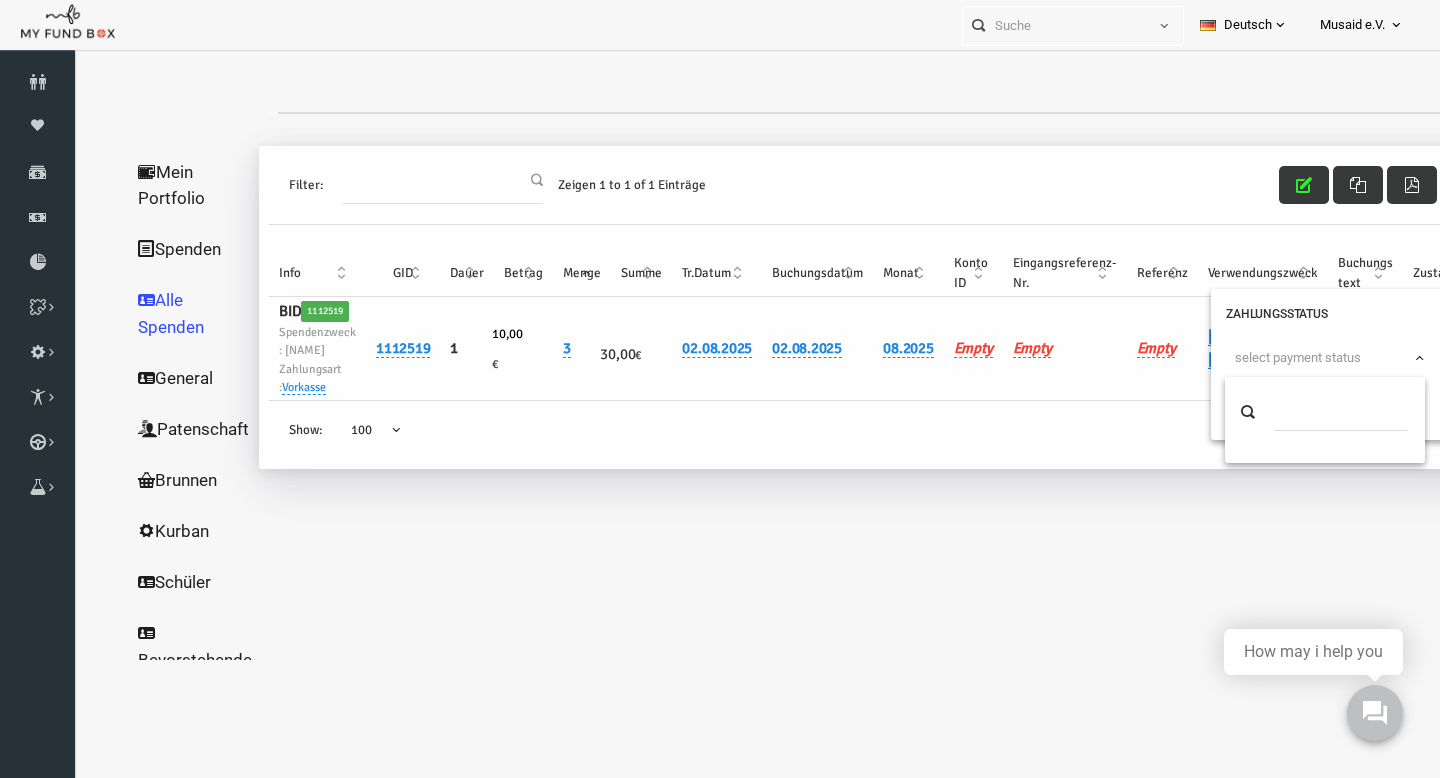 click on "select payment status" at bounding box center (1298, 358) 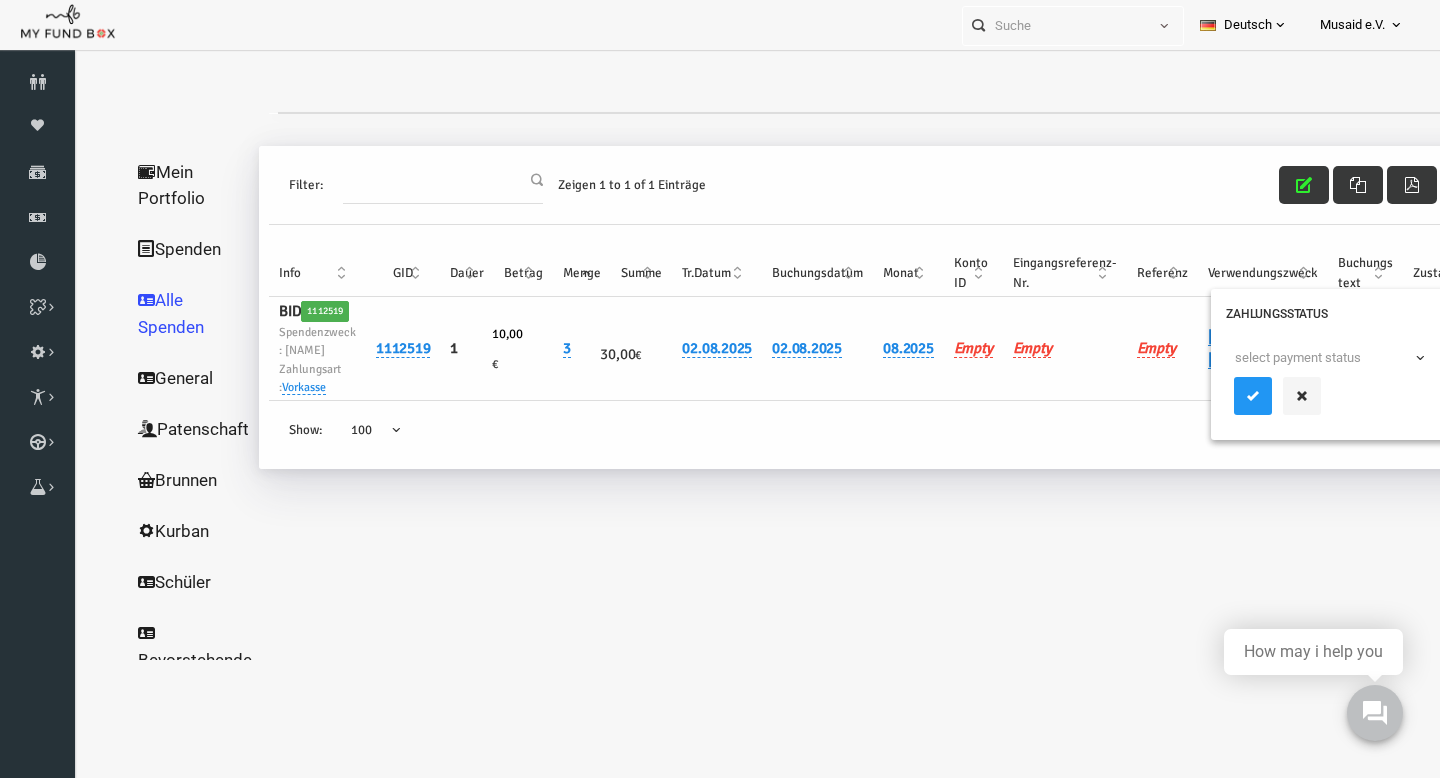 click on "select payment status" at bounding box center [1298, 358] 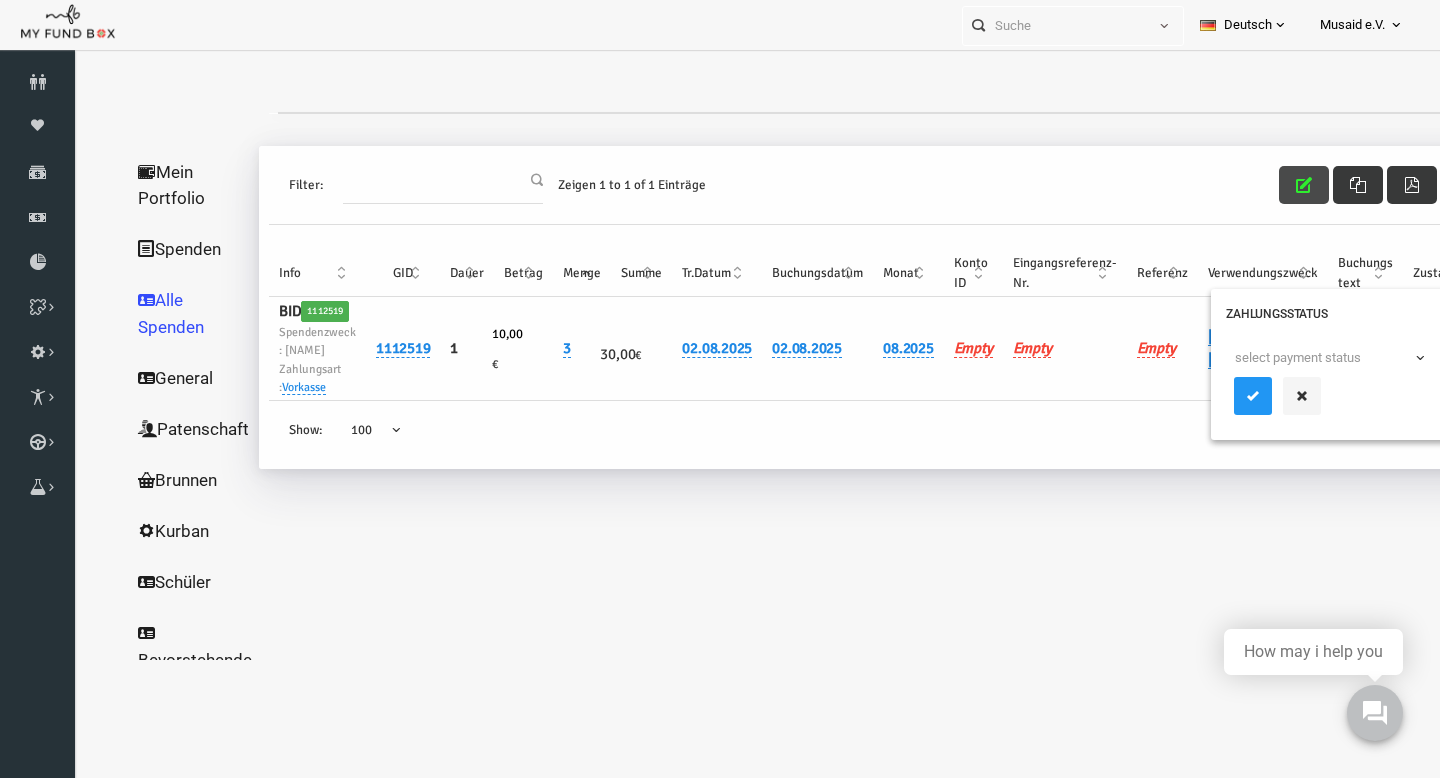 click at bounding box center (1276, 185) 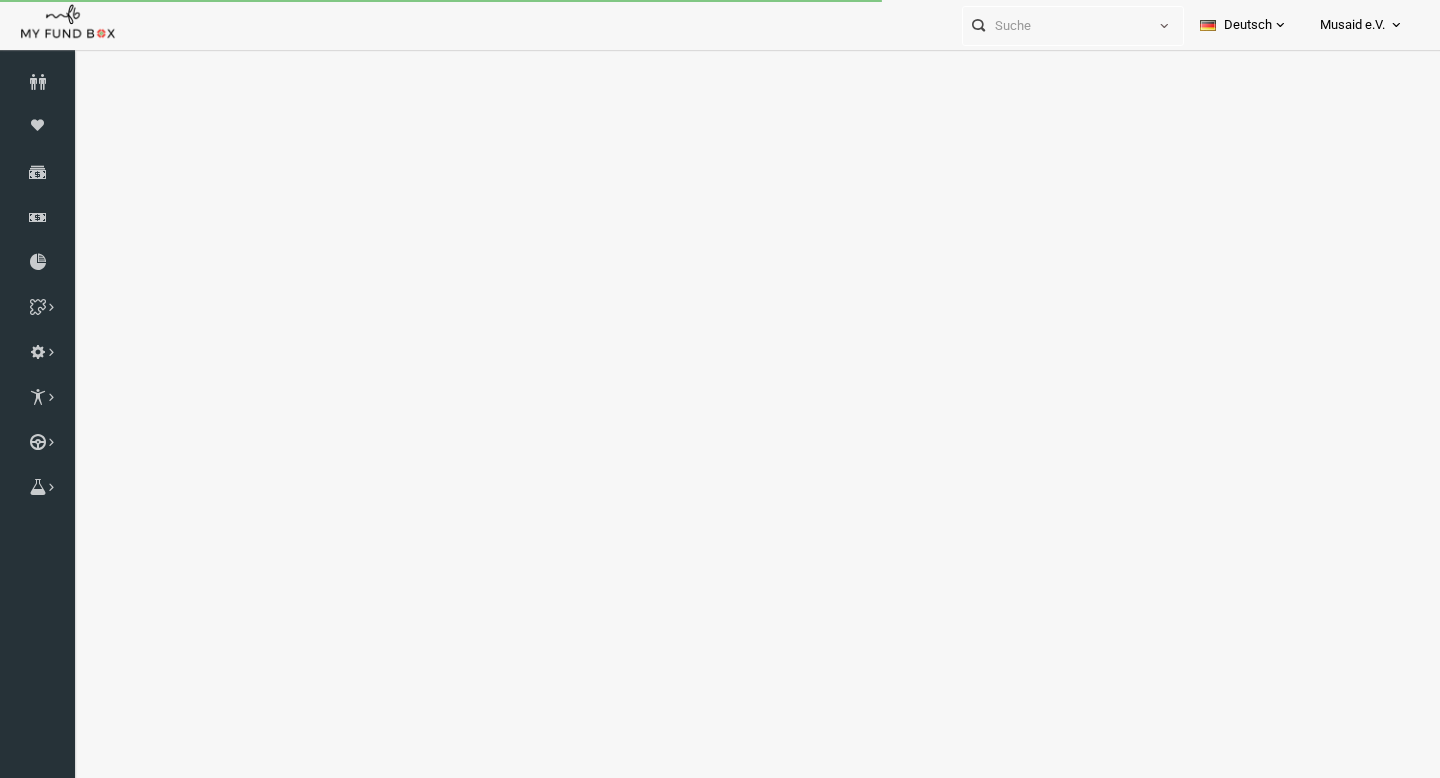 scroll, scrollTop: 0, scrollLeft: 0, axis: both 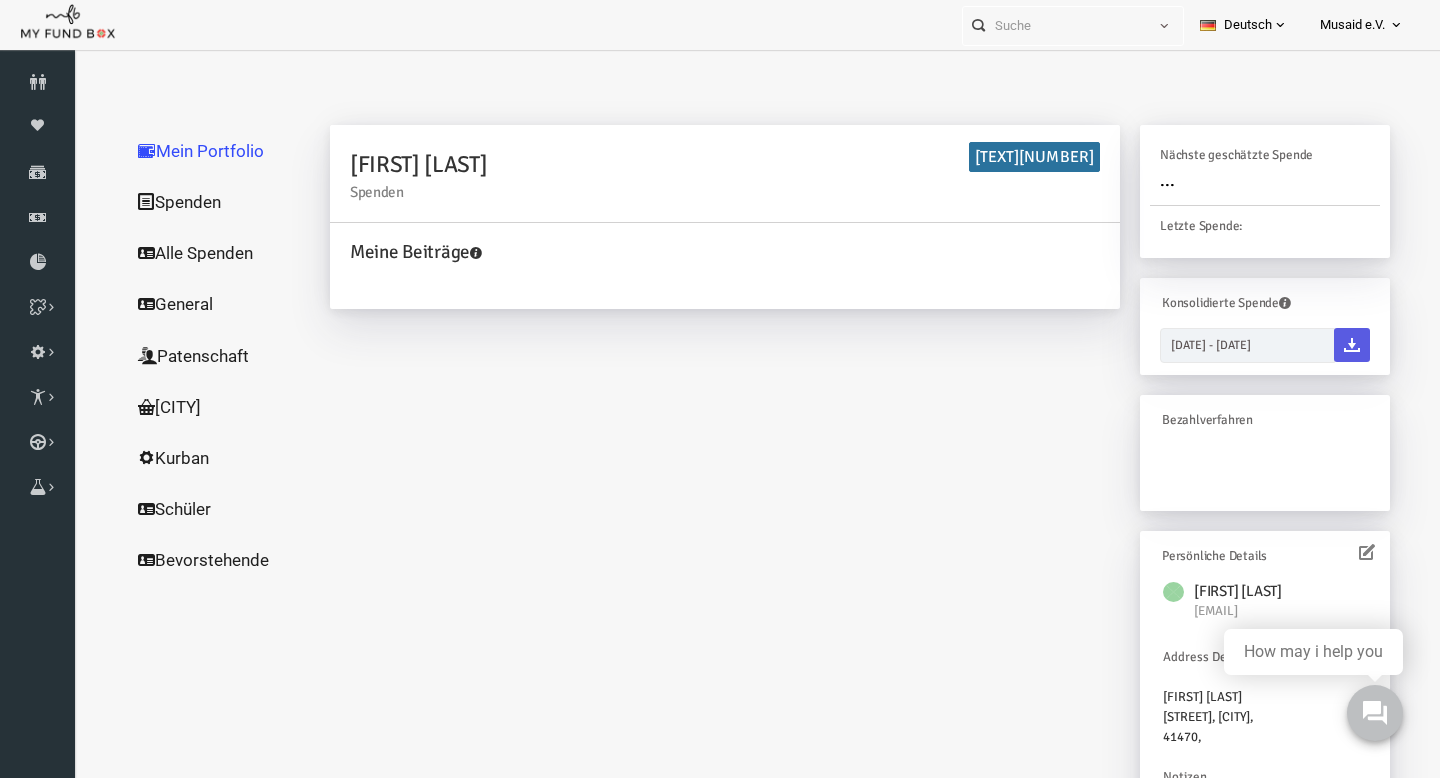 click at bounding box center [118, 252] 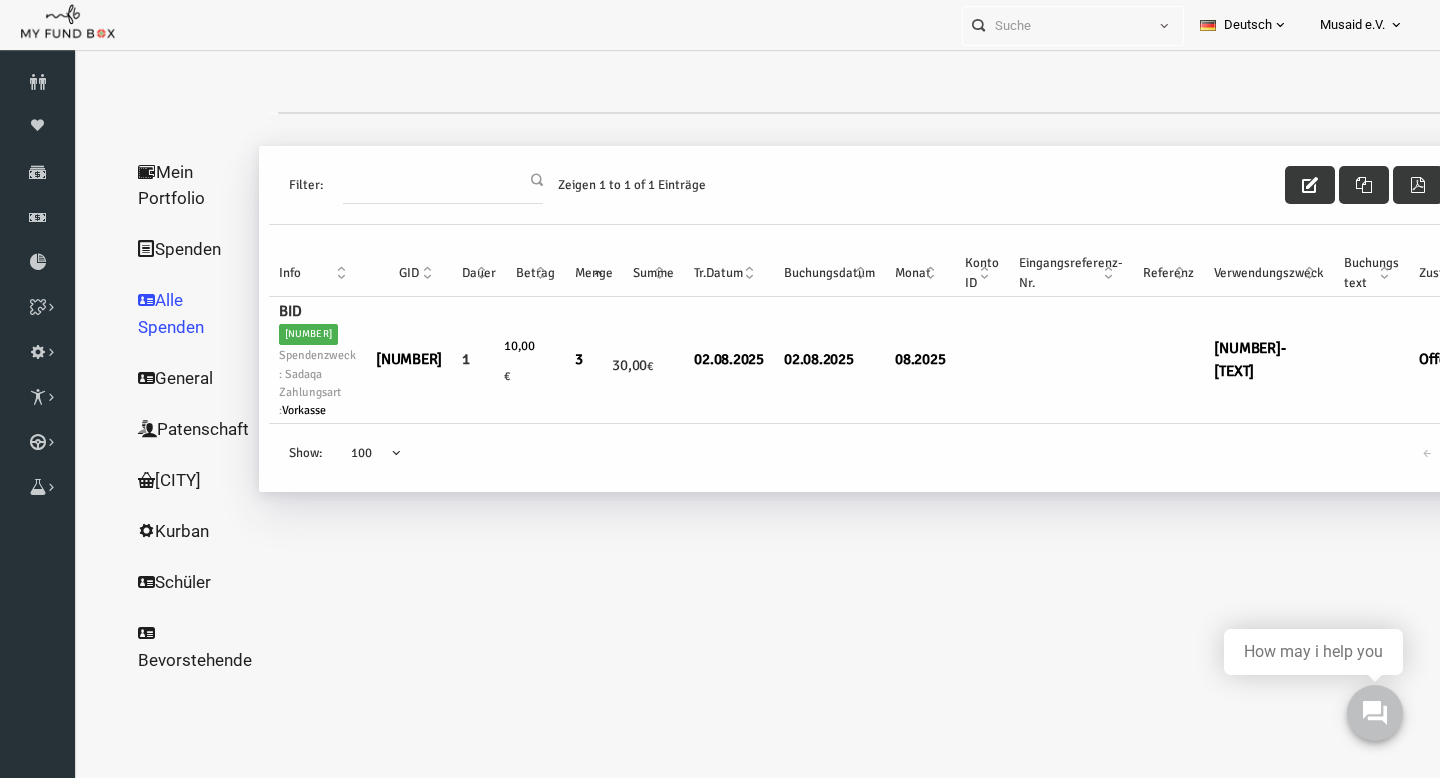 click on "Filter:                           Zeigen 1 to 1 of 1 Einträge" at bounding box center (868, 185) 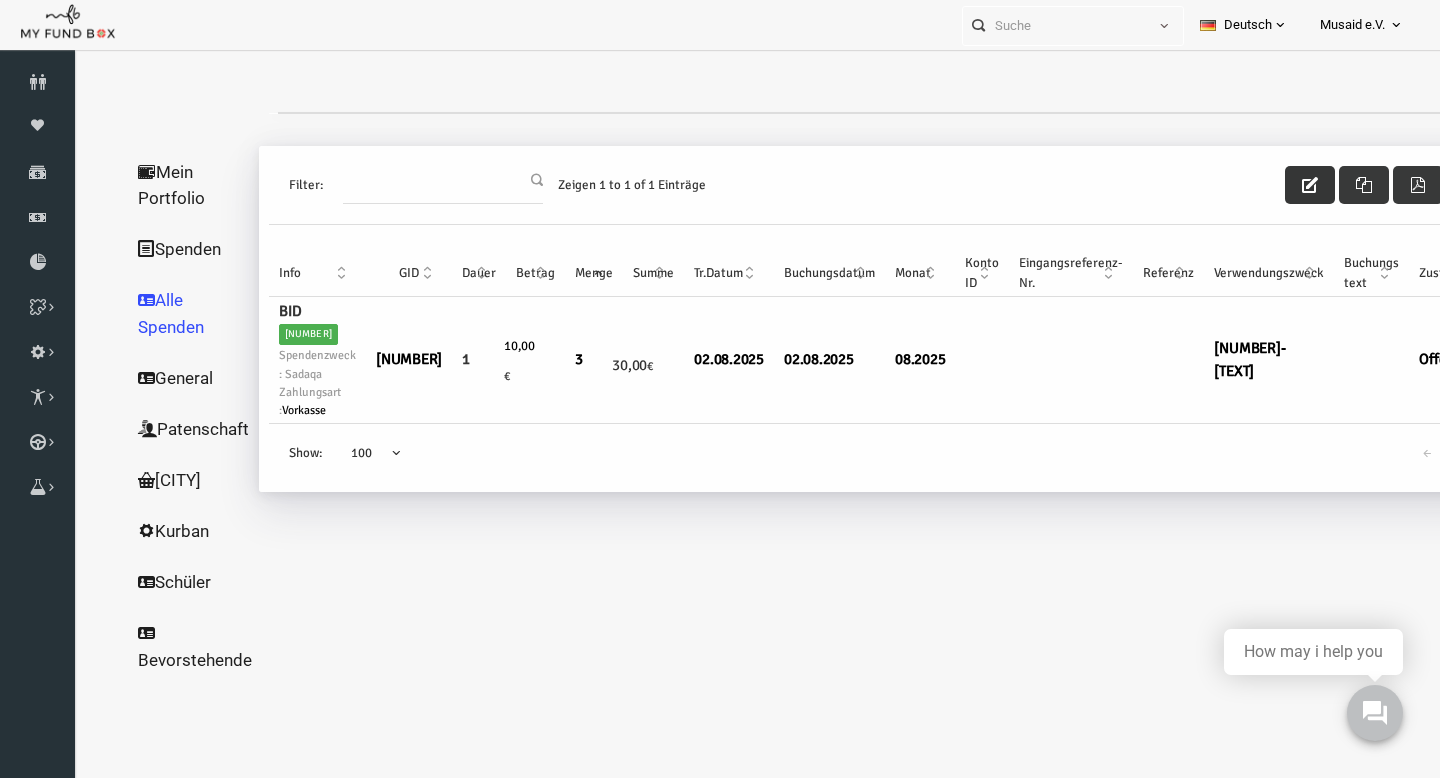 click at bounding box center (1282, 185) 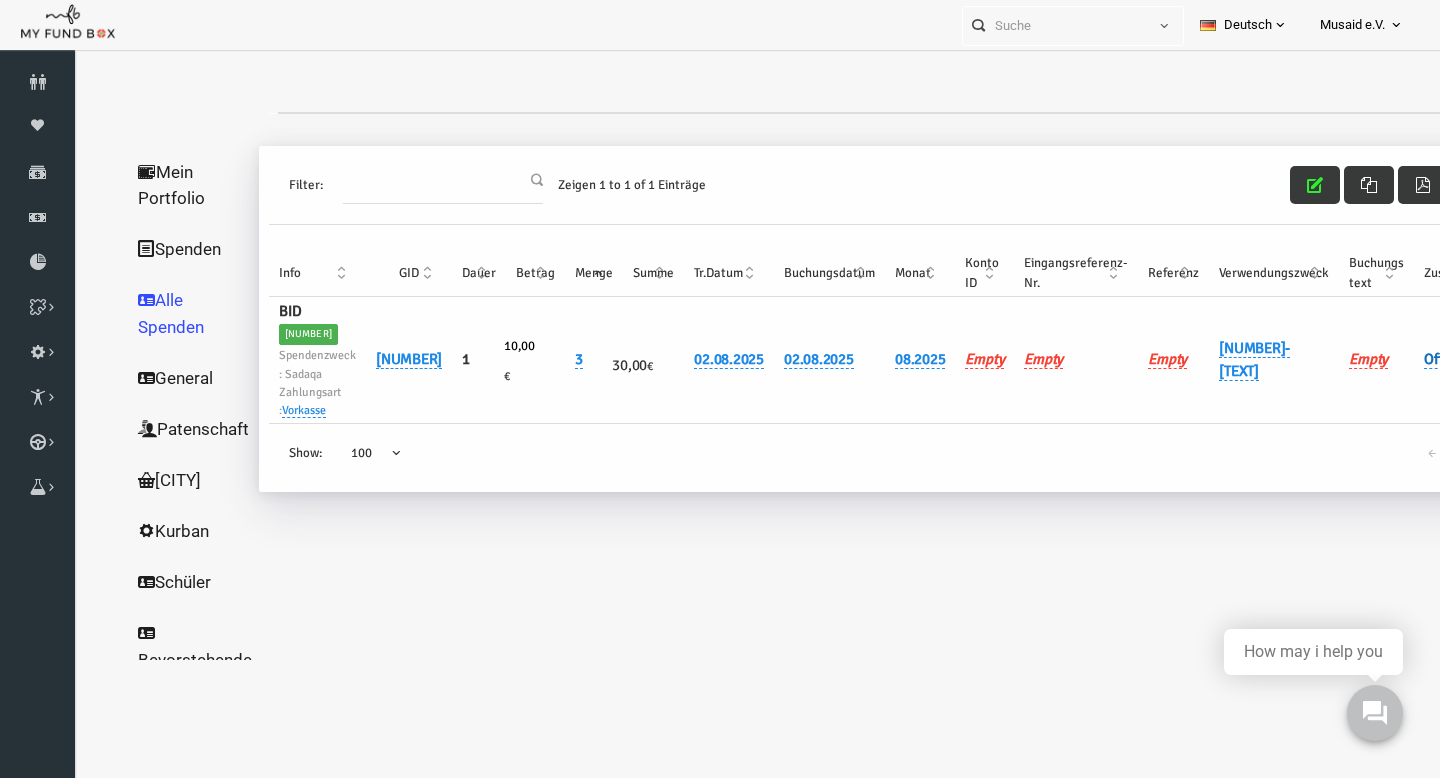 click on "Offen" at bounding box center [1413, 359] 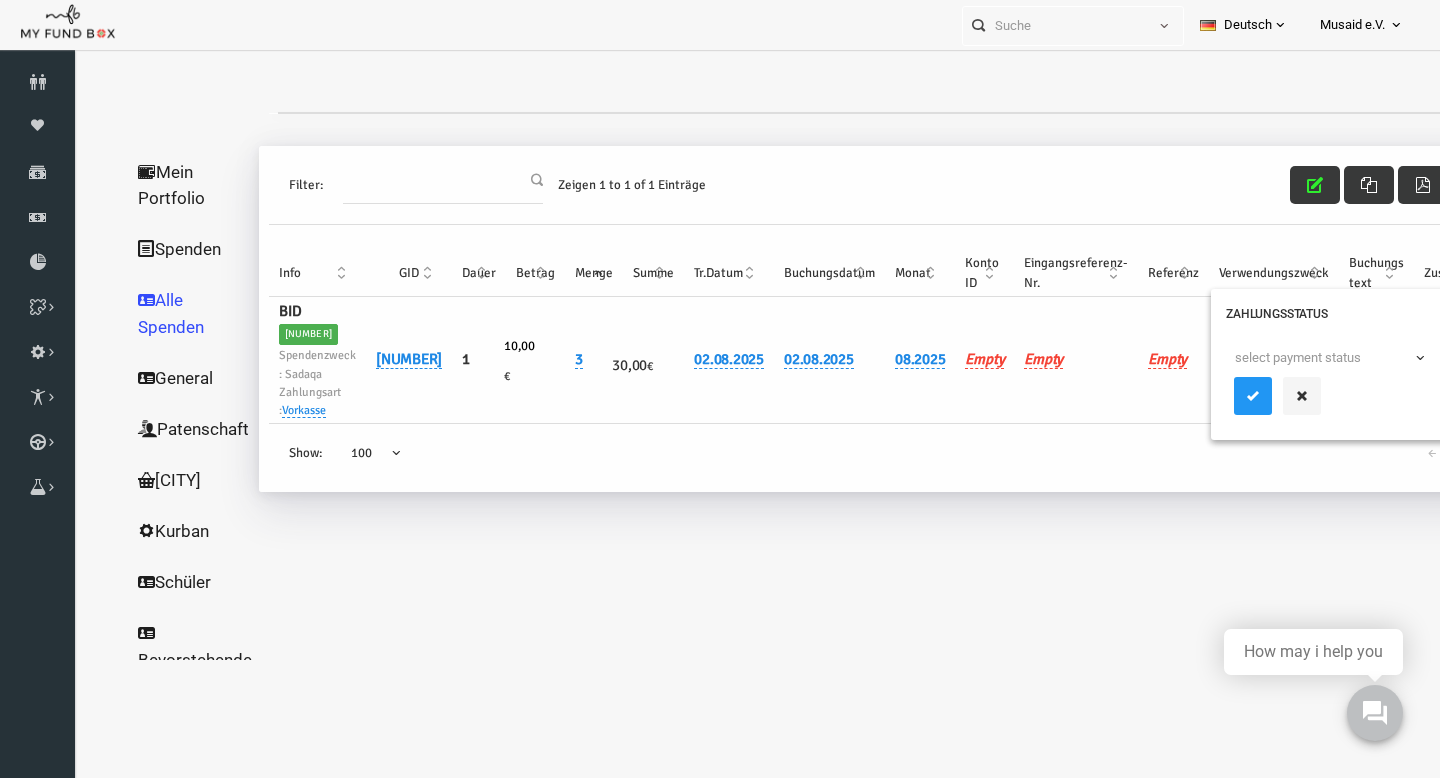 click on "select payment status" at bounding box center [1270, 357] 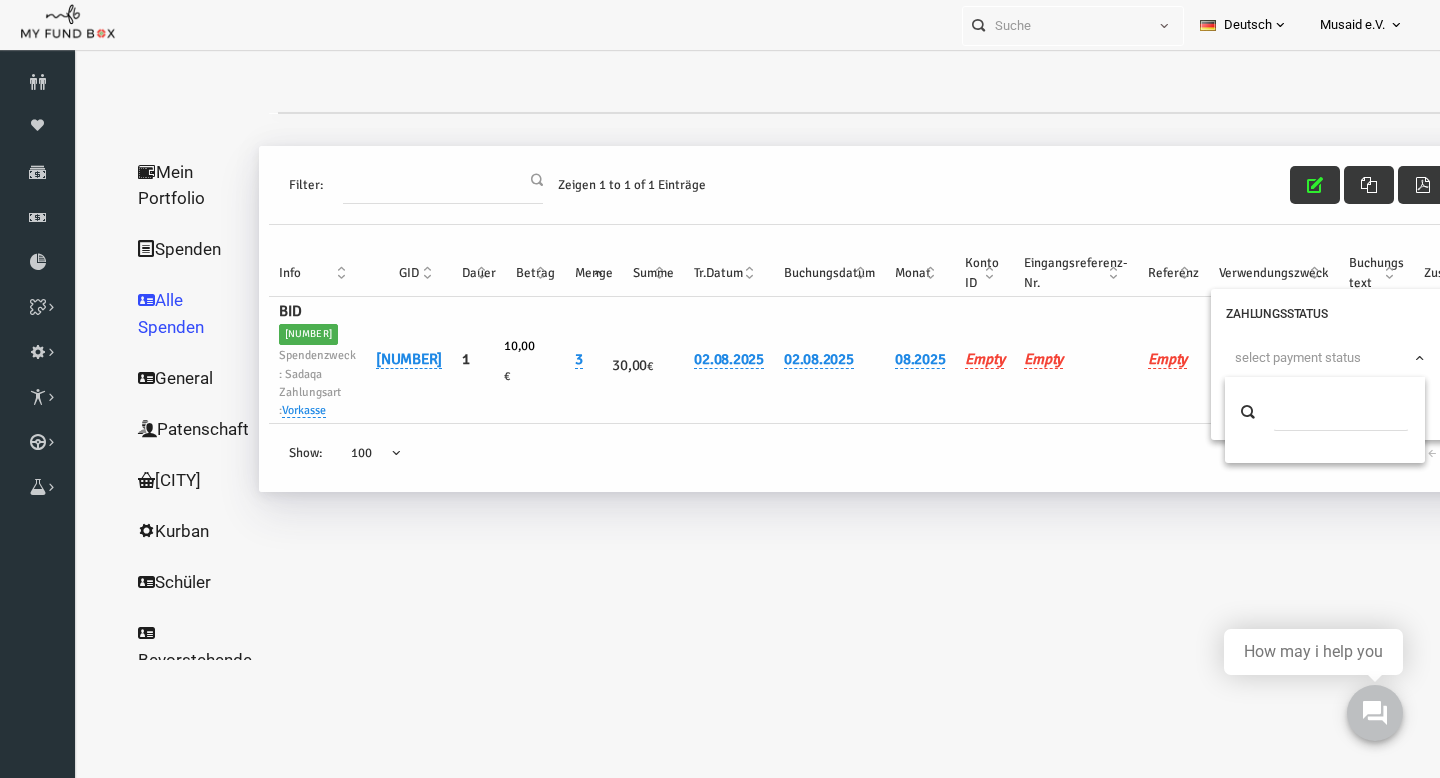 click on "select payment status" at bounding box center [1270, 357] 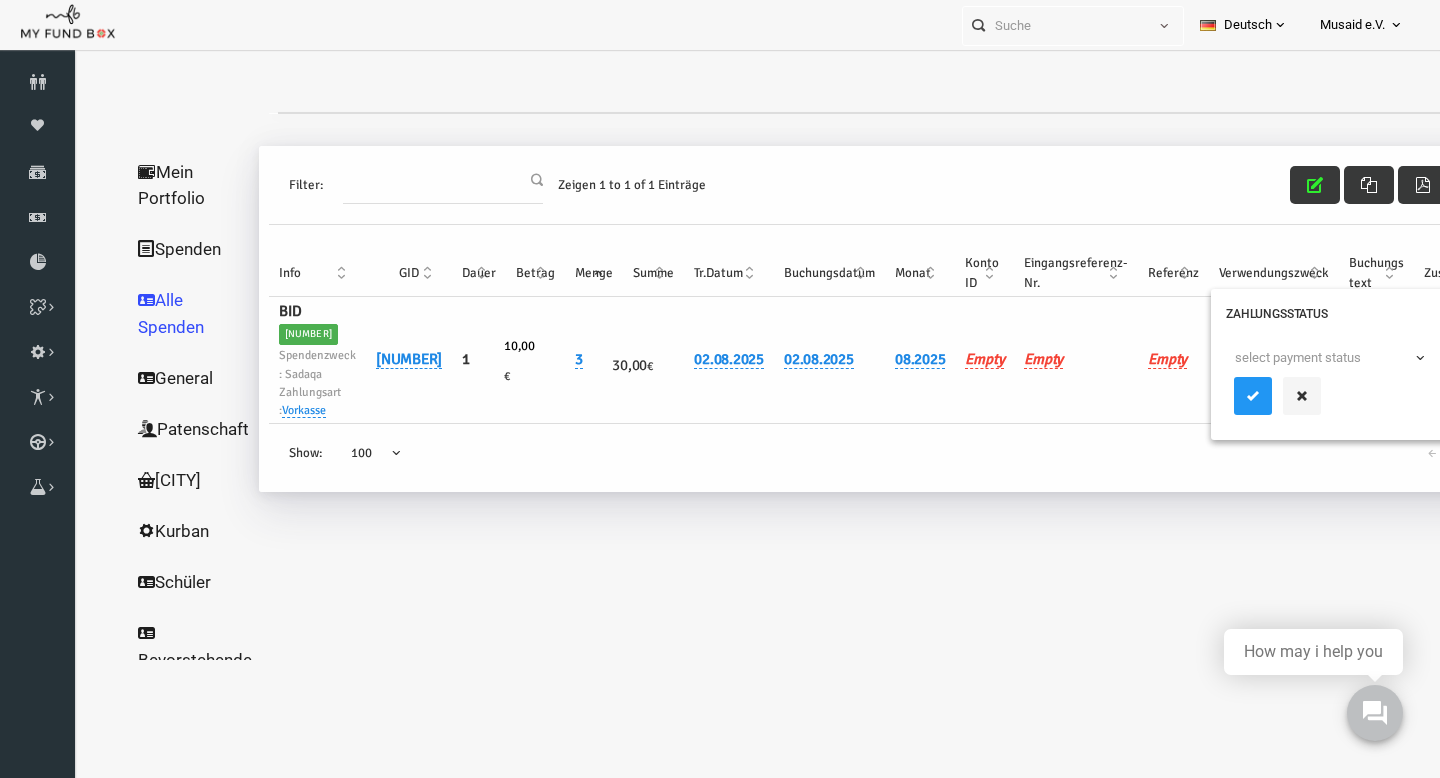 click on "Filter:                           Zeigen 1 to 1 of 1 Einträge" at bounding box center (871, 185) 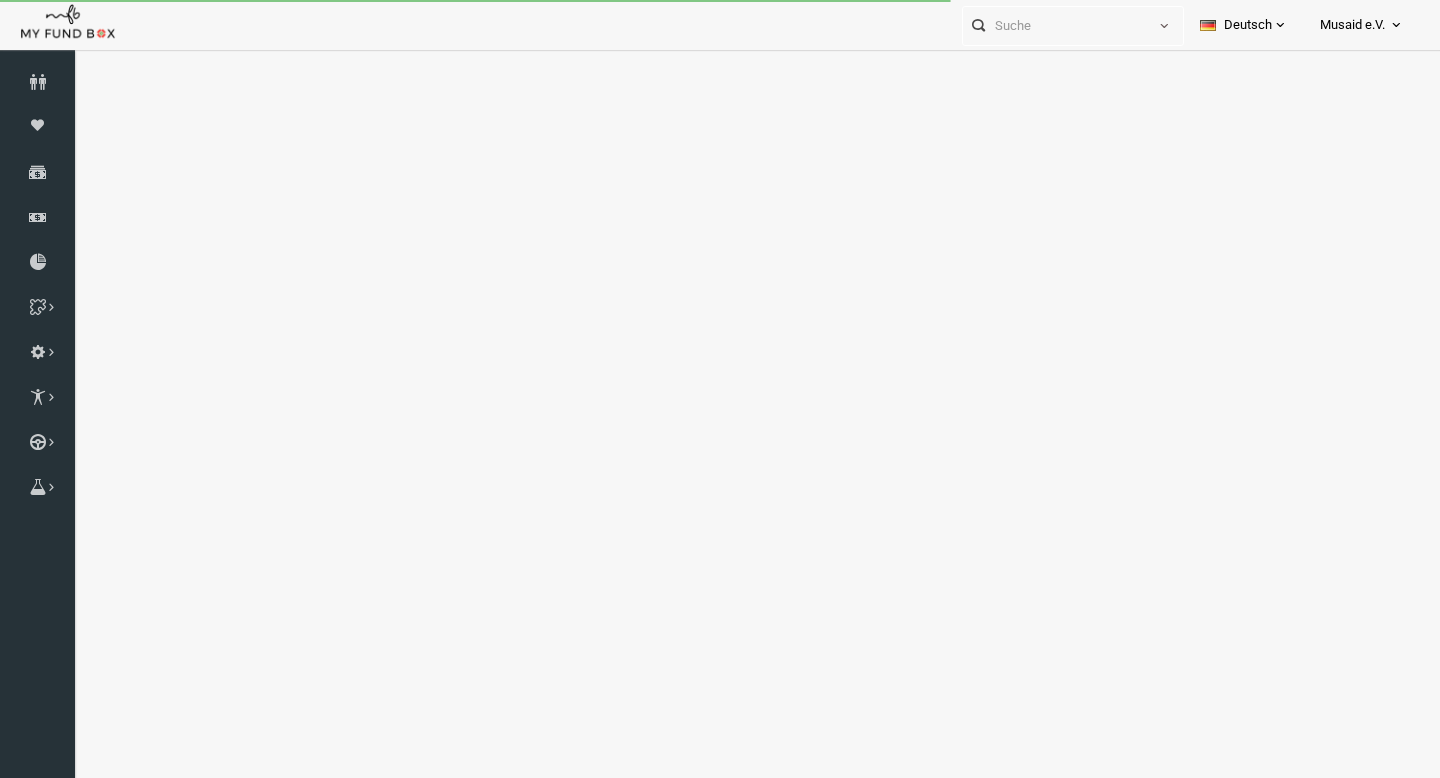 scroll, scrollTop: 0, scrollLeft: 0, axis: both 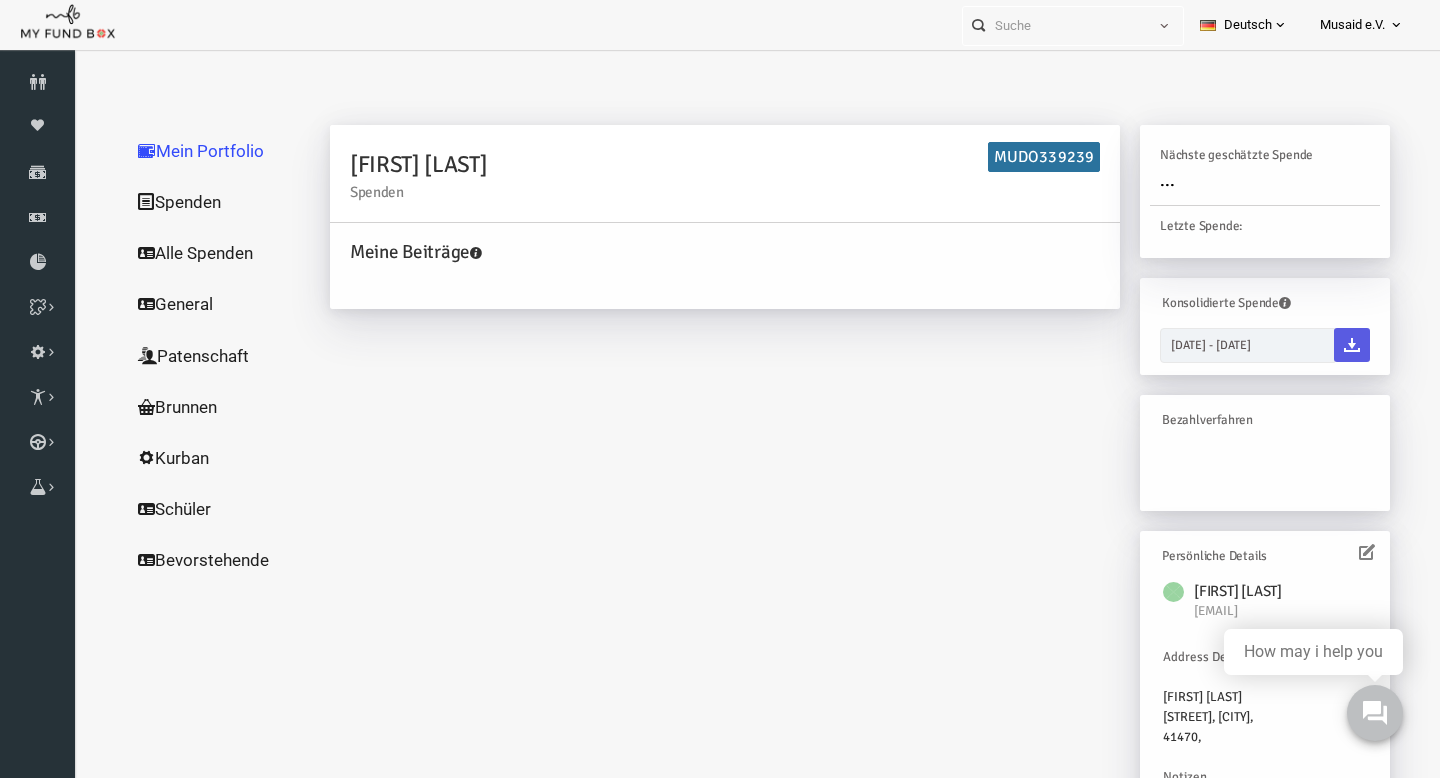 click on "Alle Spenden" at bounding box center [192, 253] 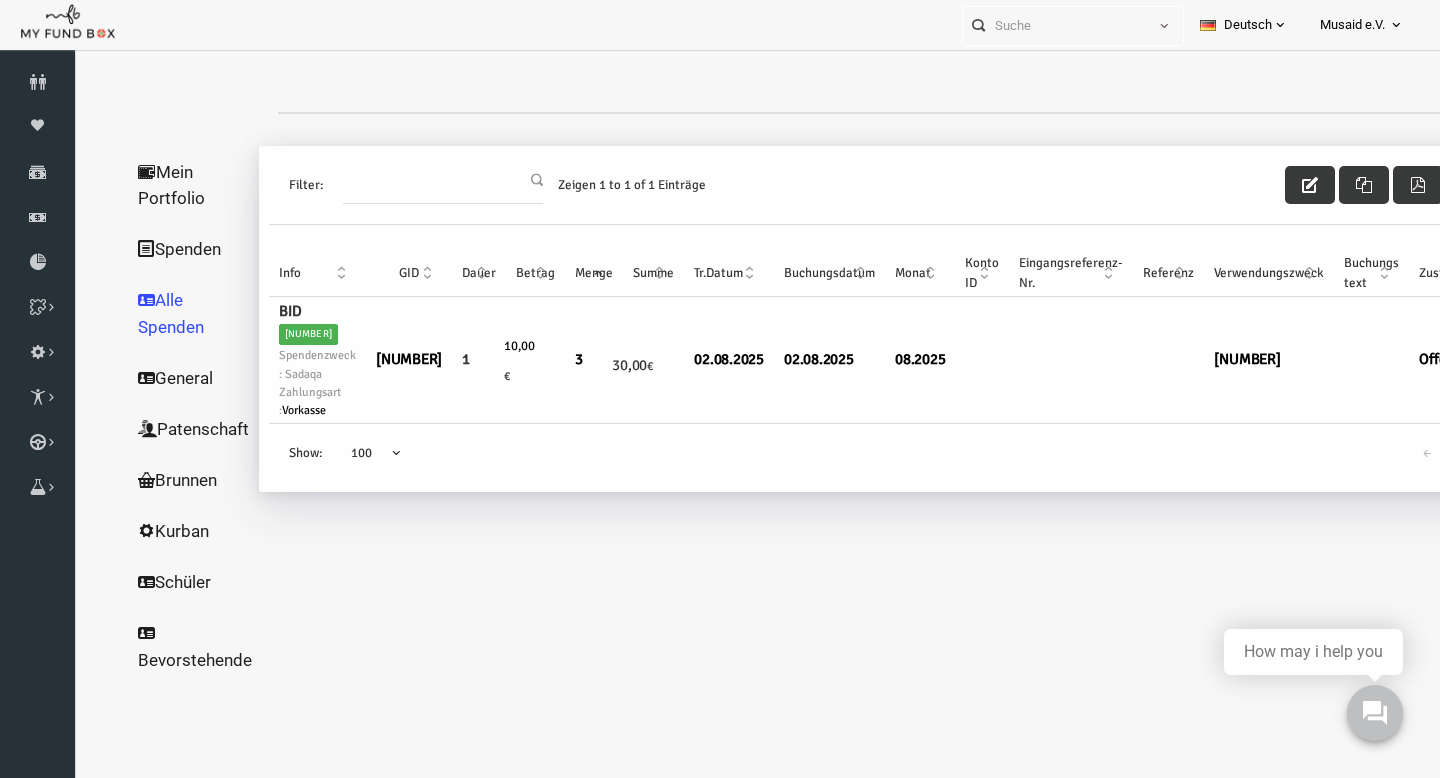 click on "Filter:                           Zeigen 1 to 1 of 1 Einträge" at bounding box center (868, 185) 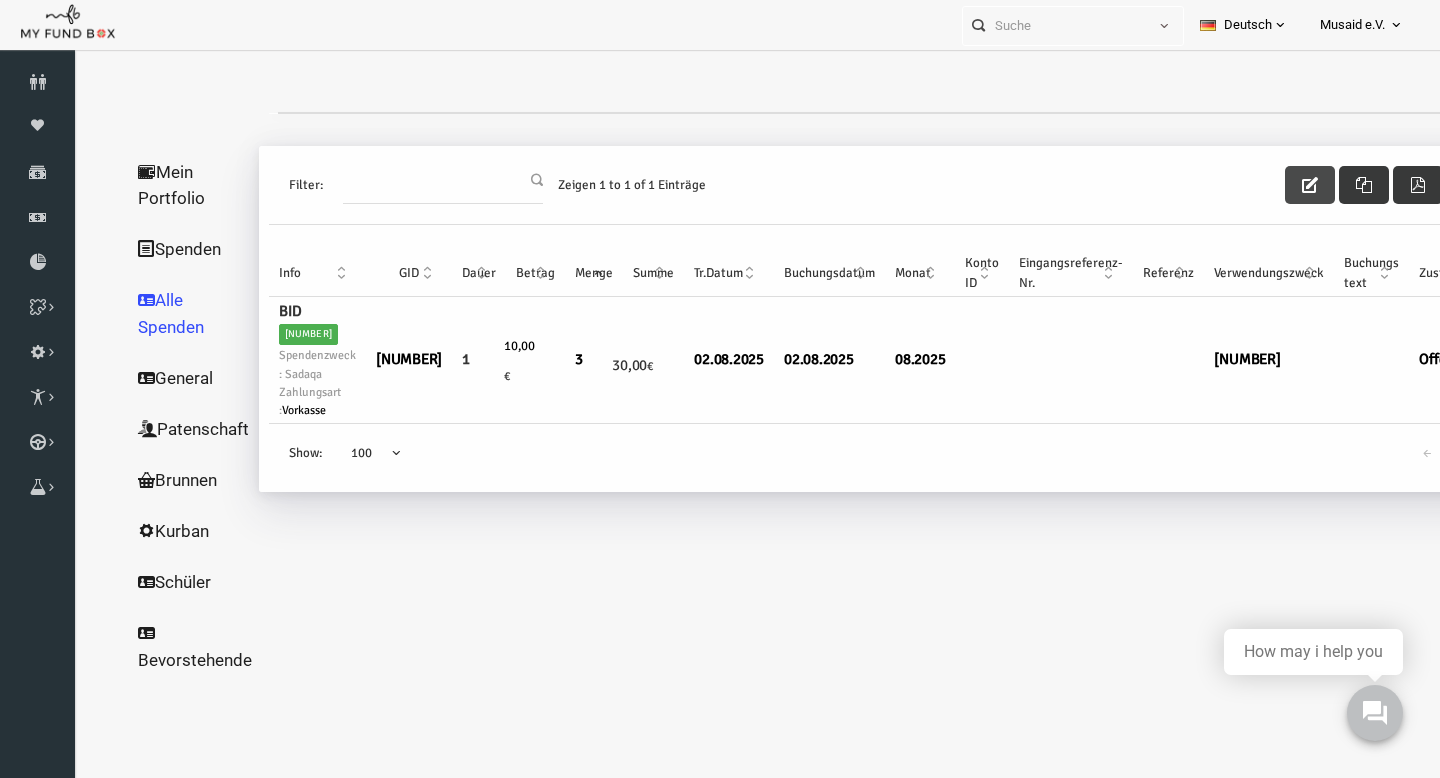 click at bounding box center [1282, 185] 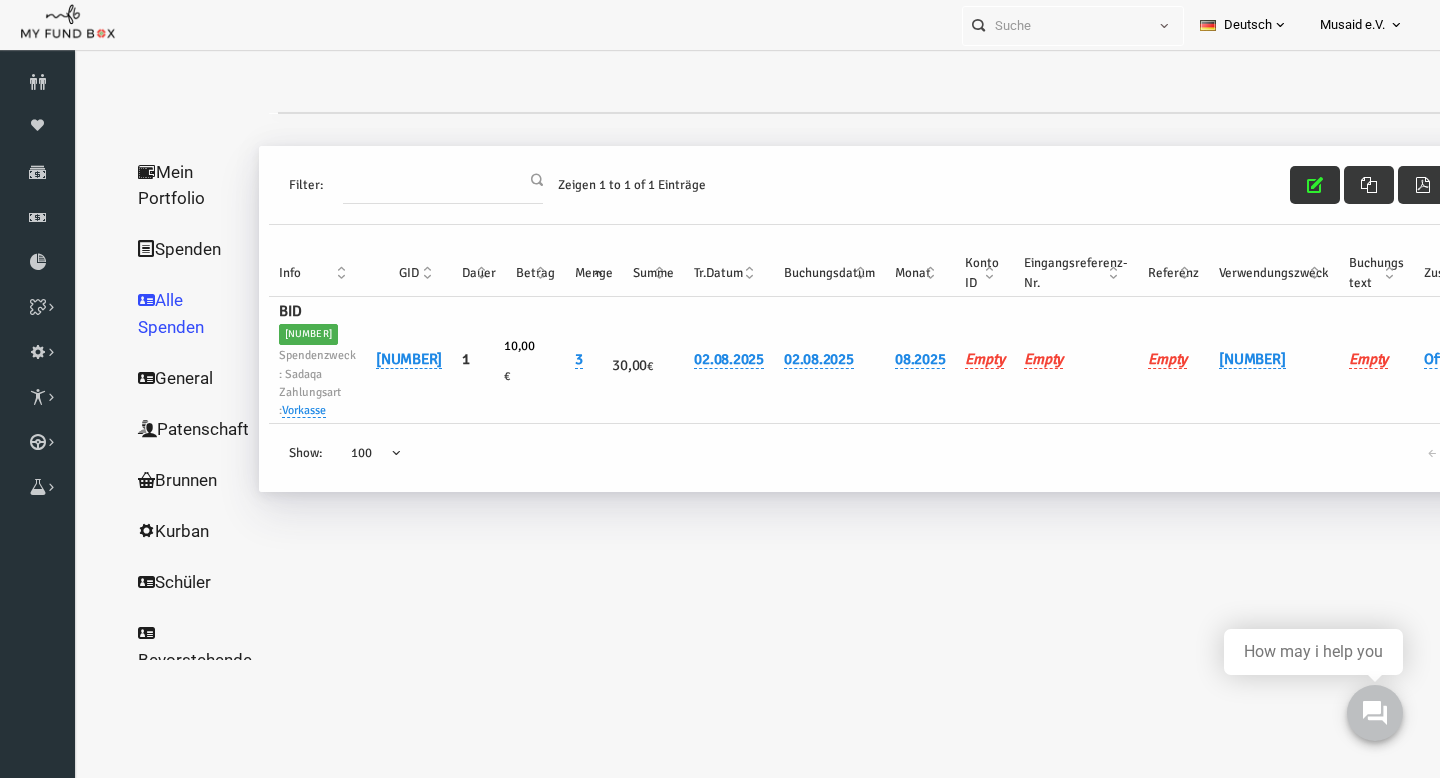 click on "Offen" at bounding box center (1419, 360) 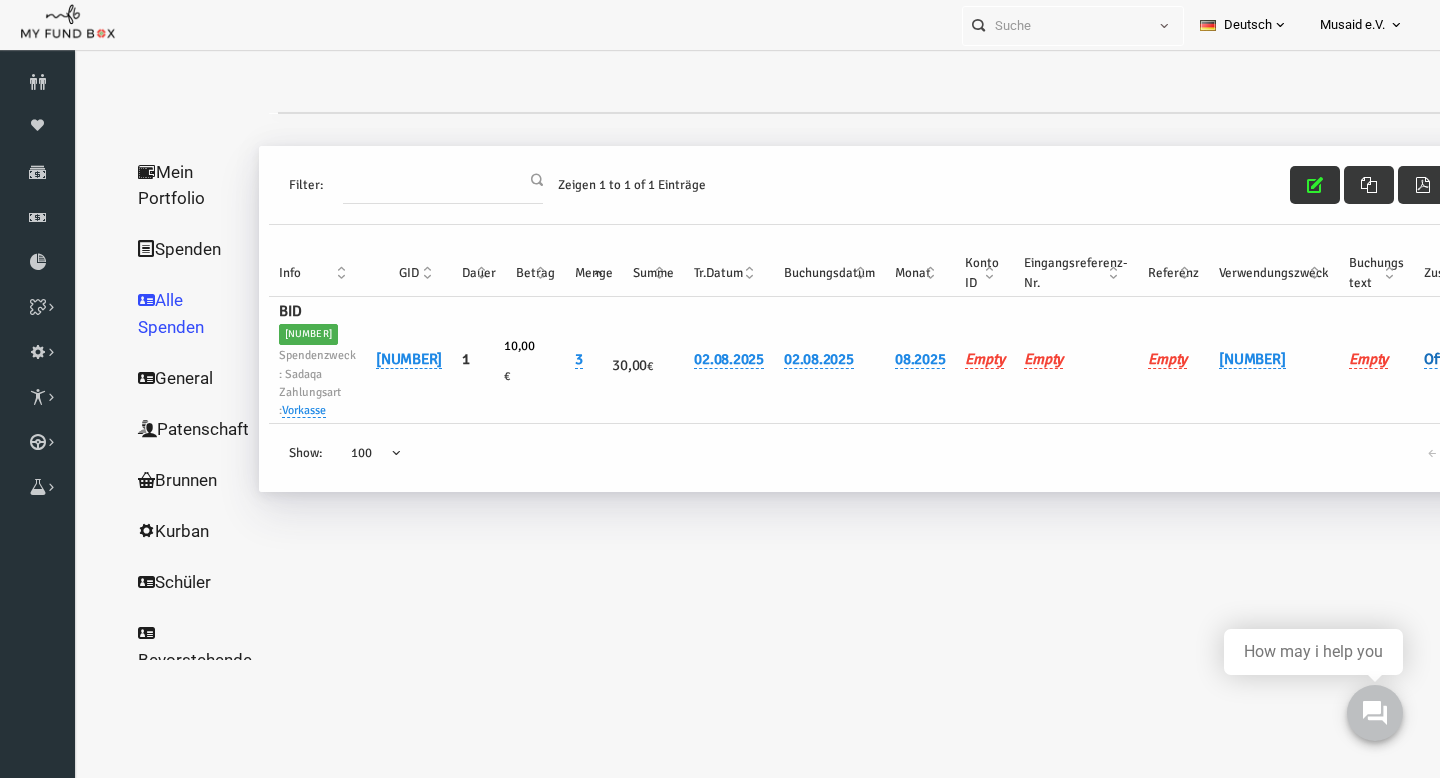 click on "Offen" at bounding box center (1413, 359) 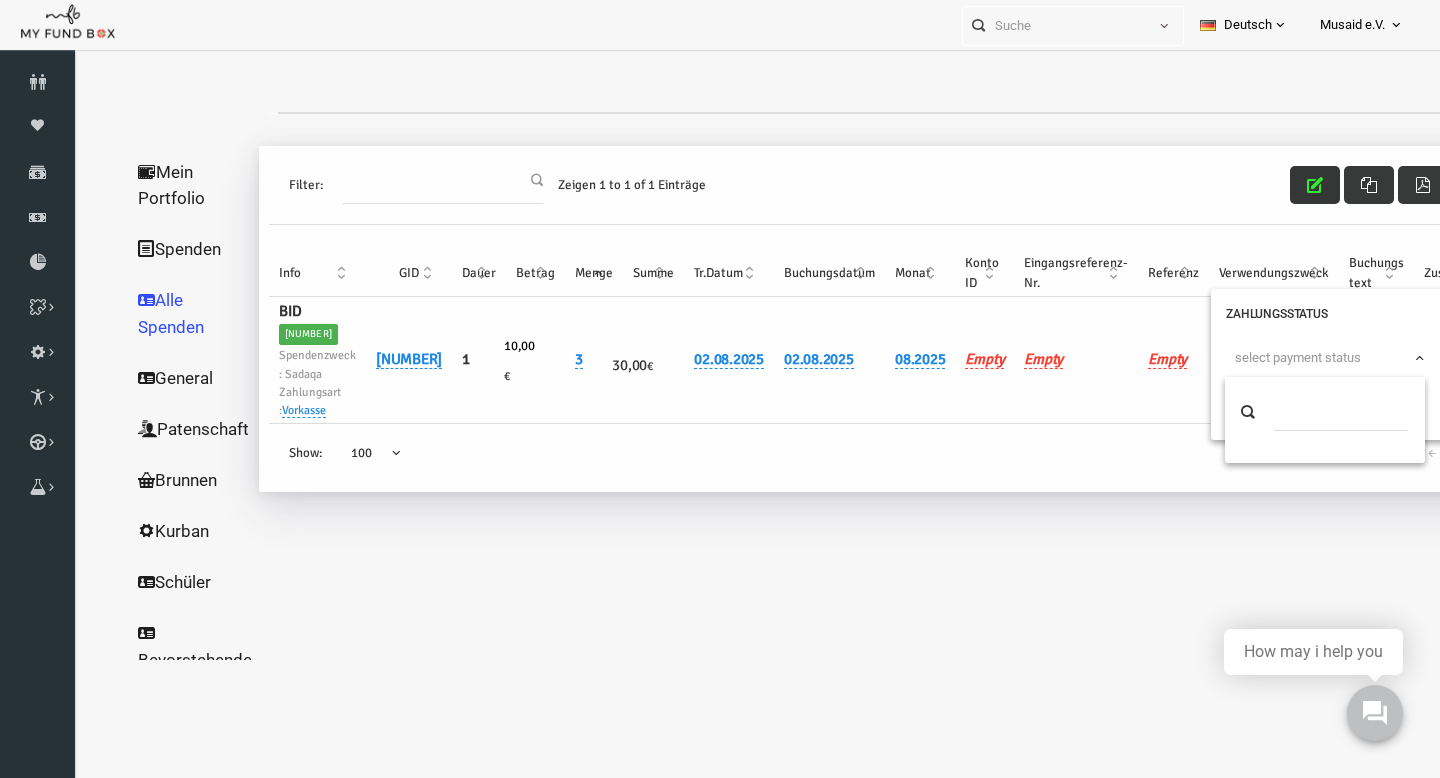 click on "select payment status" at bounding box center [1270, 357] 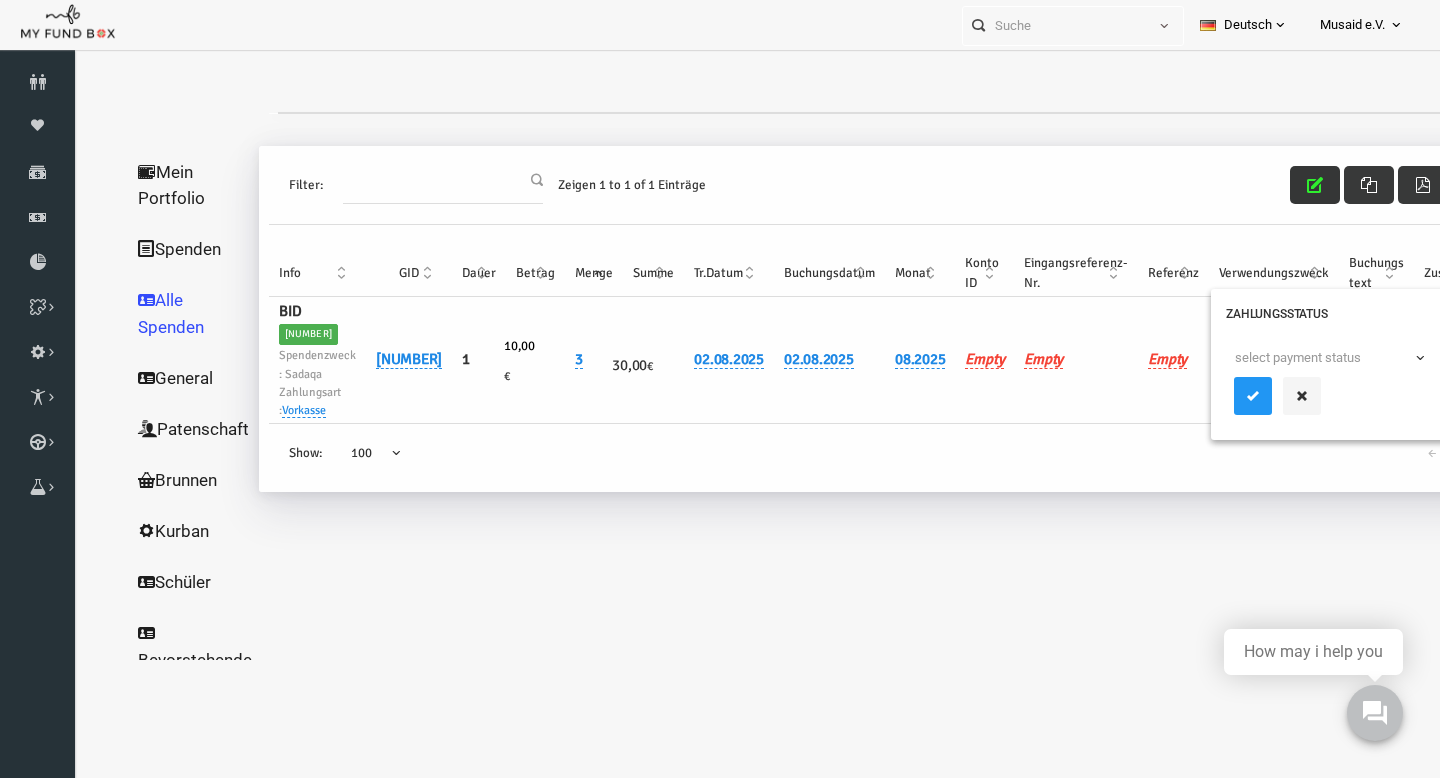click on "select payment status" at bounding box center (1270, 357) 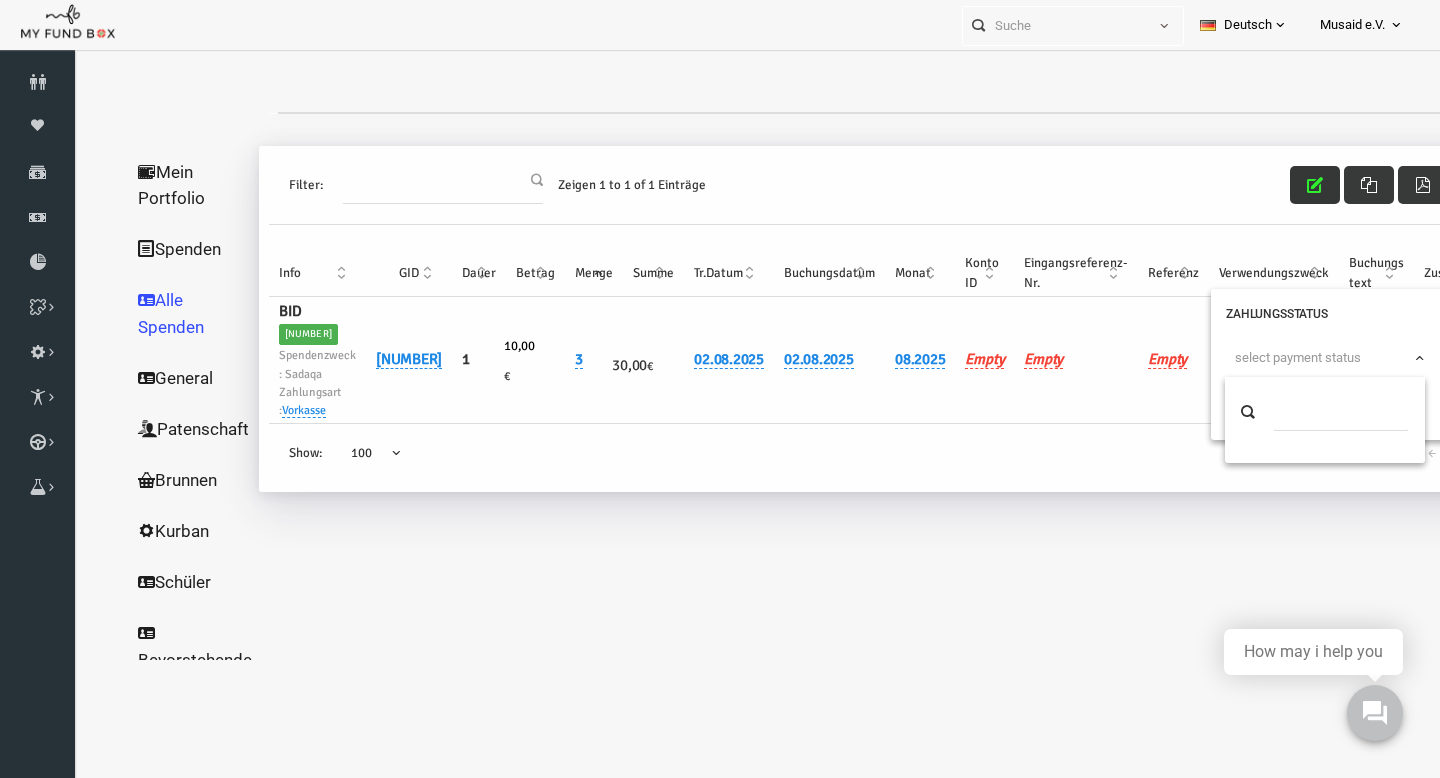 click on "select payment status" at bounding box center [1298, 358] 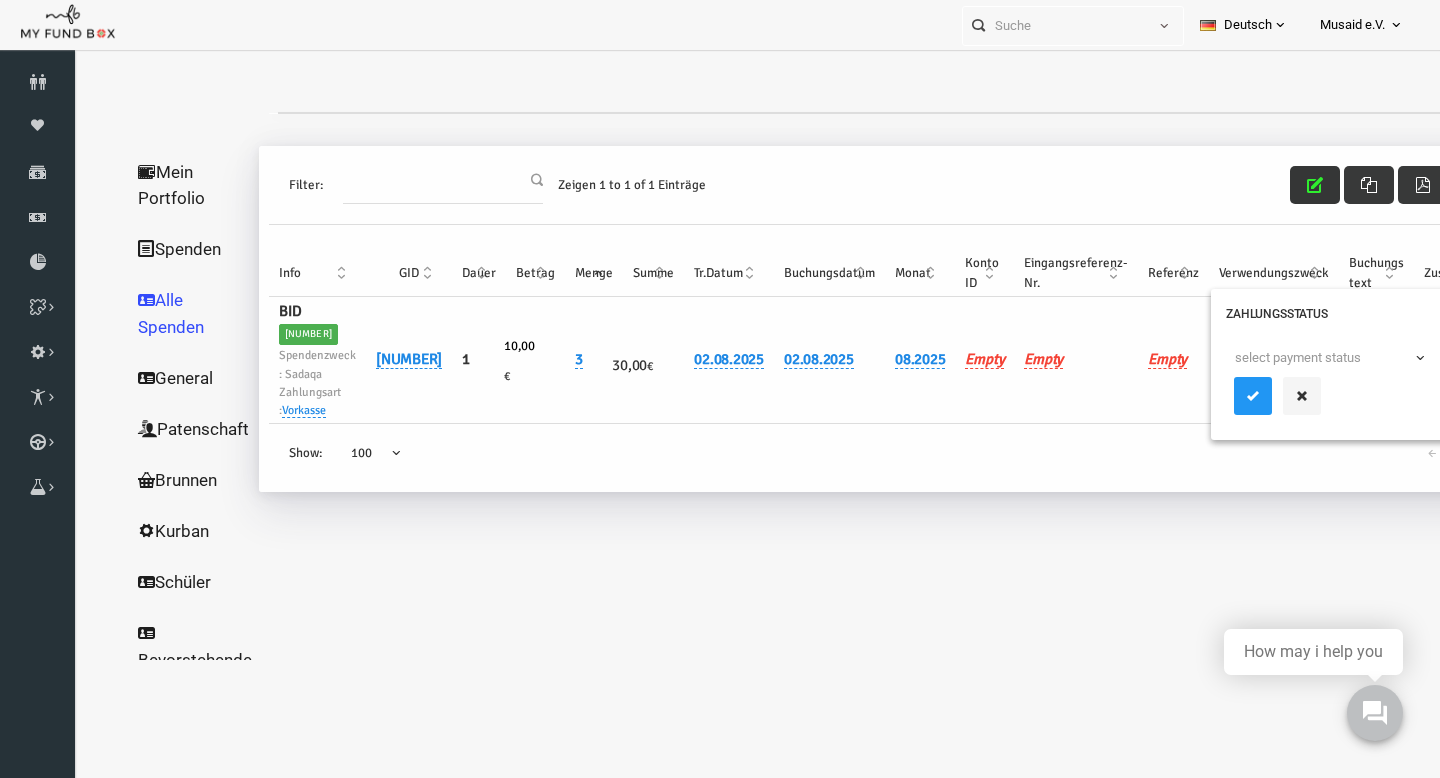 click on "select payment status" at bounding box center (1298, 358) 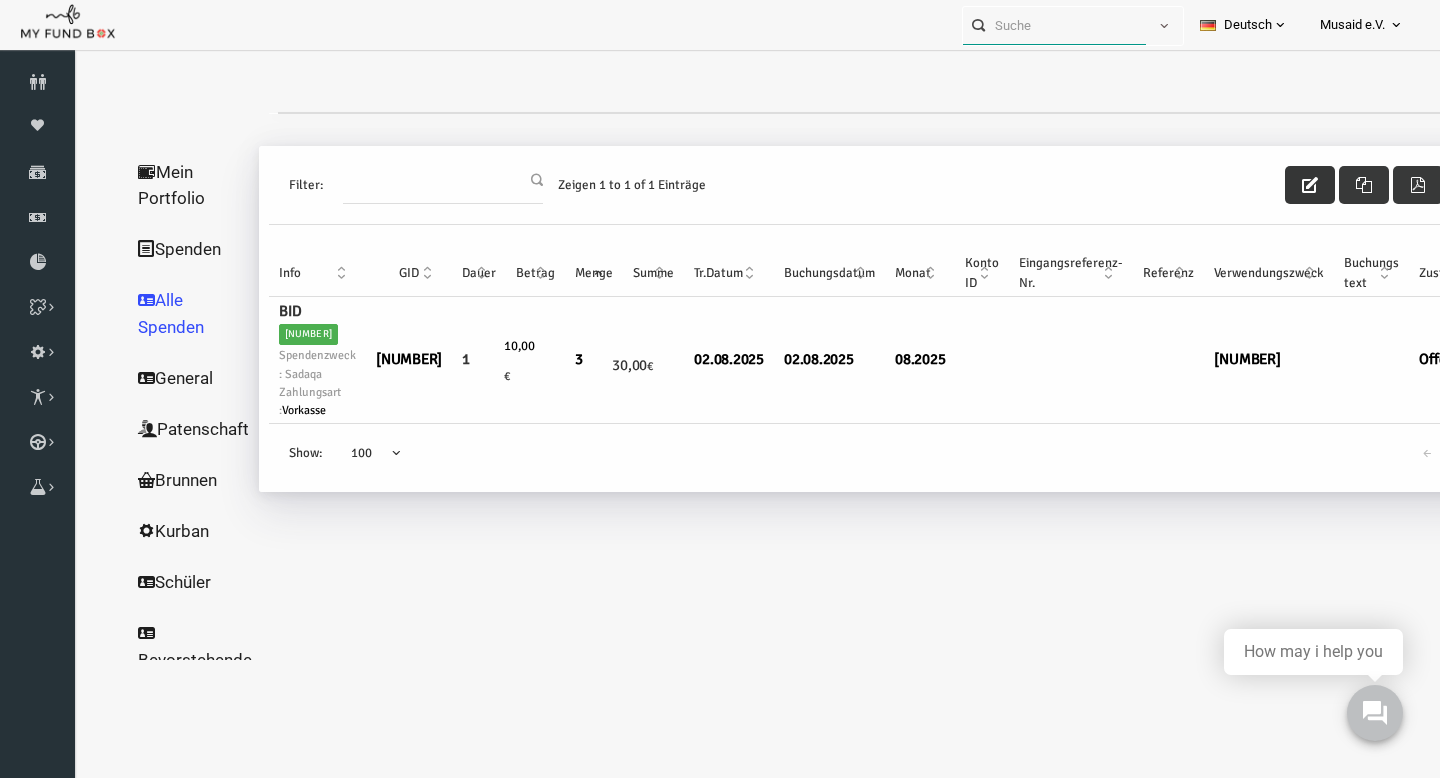 click at bounding box center [1054, 25] 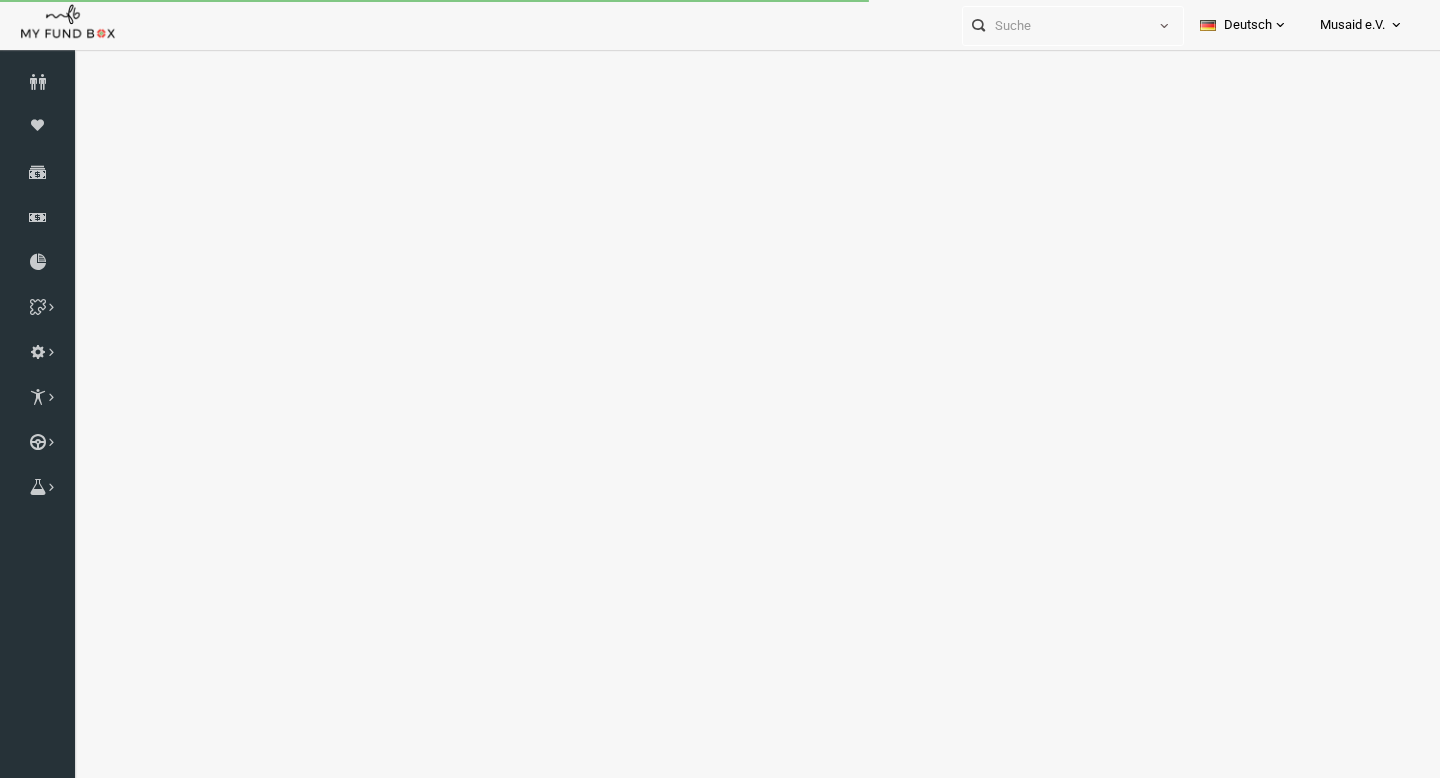 scroll, scrollTop: 0, scrollLeft: 0, axis: both 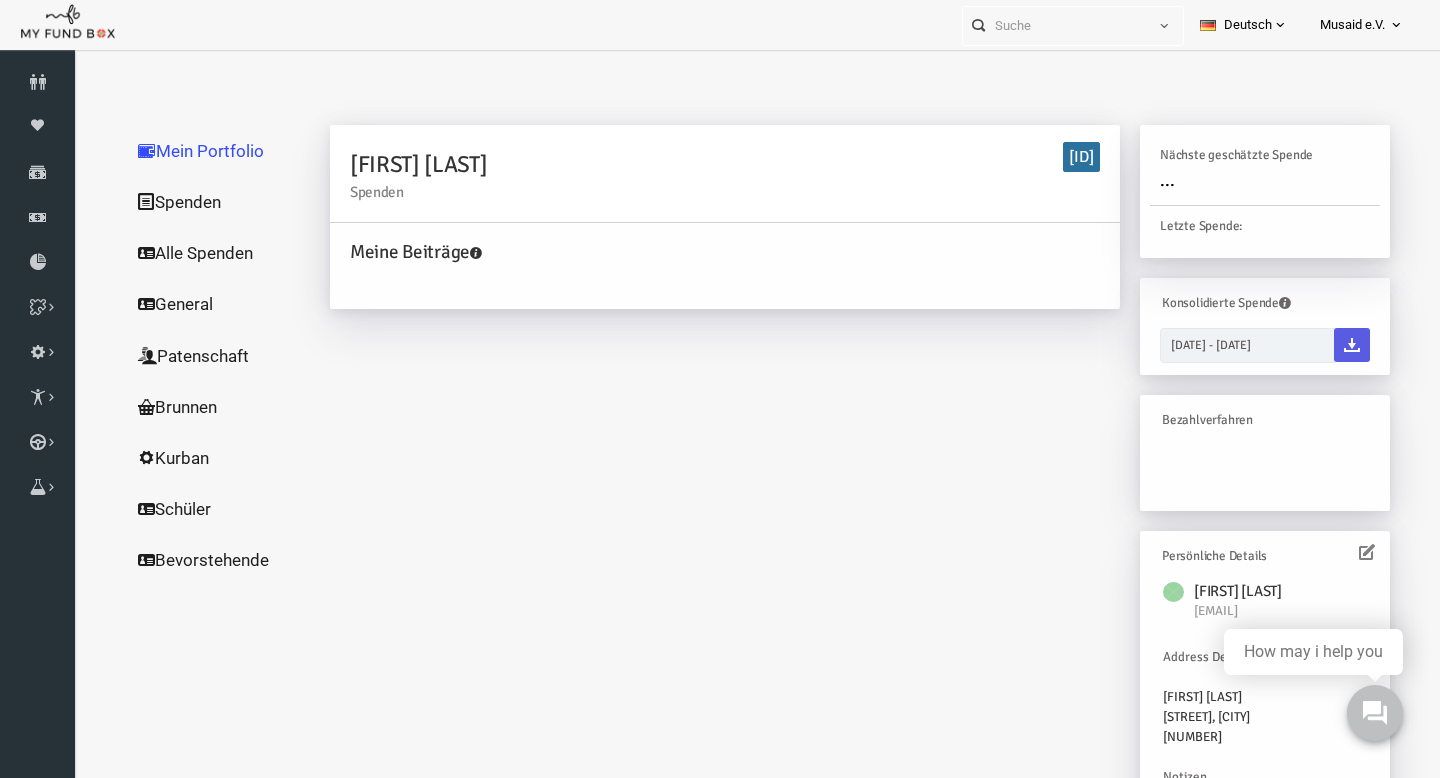 click on "Alle Spenden" at bounding box center [192, 253] 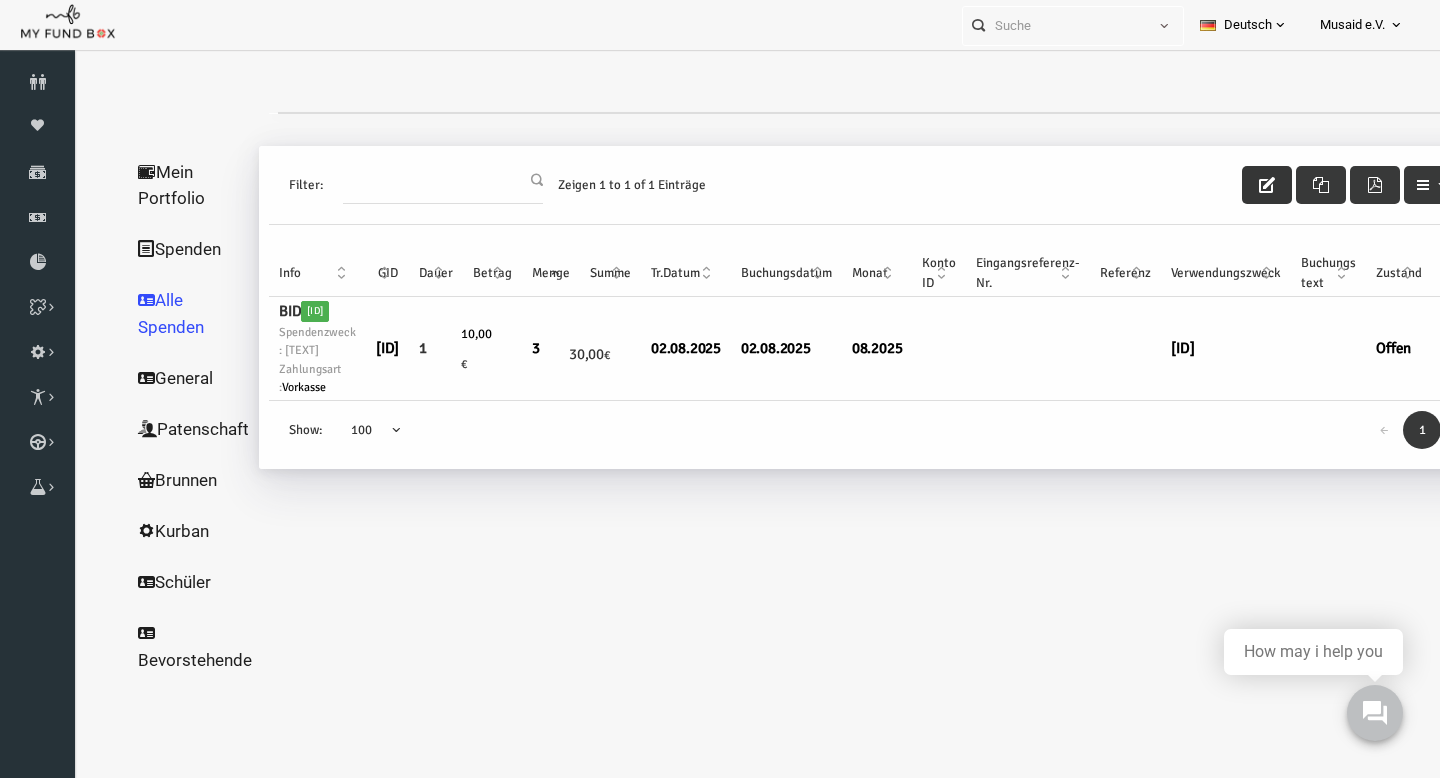 click at bounding box center [1239, 185] 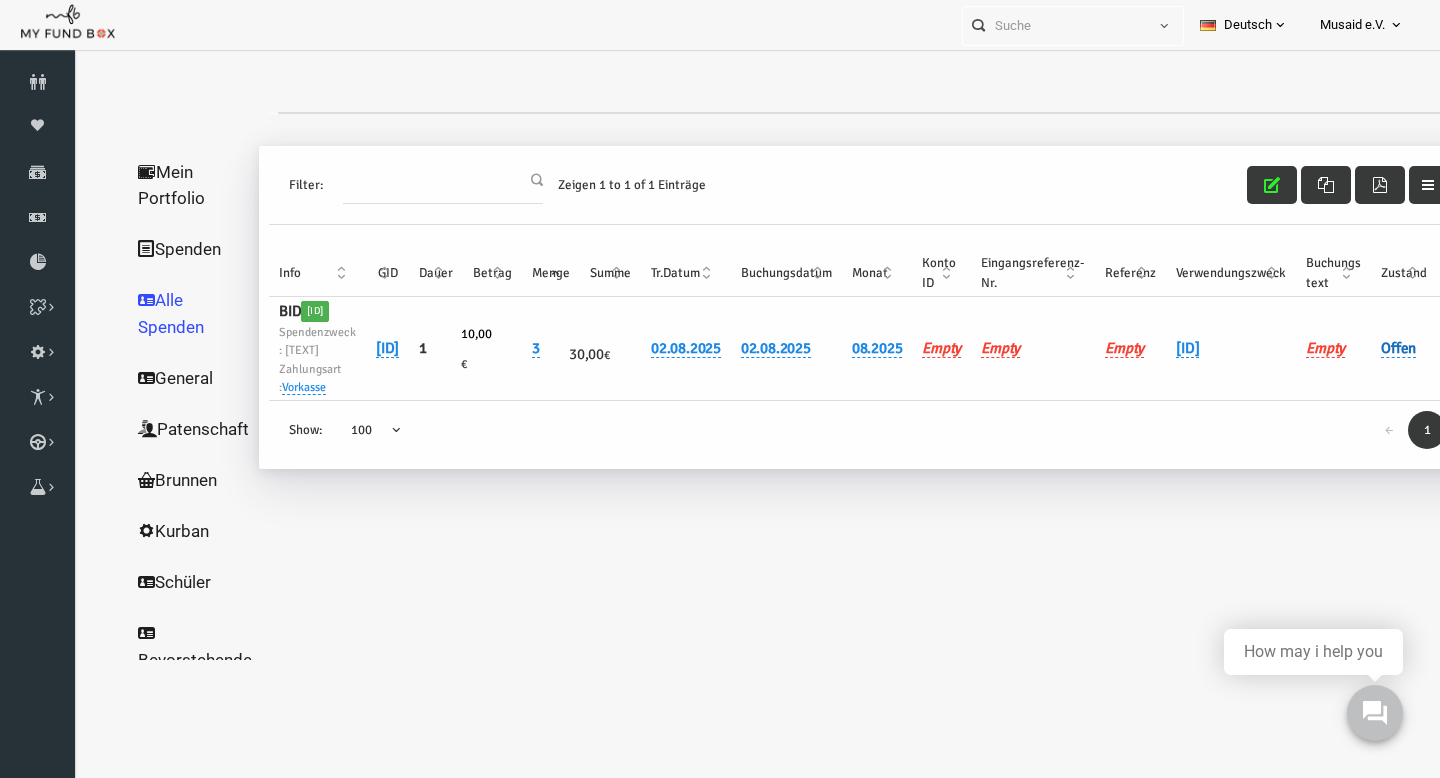 click on "Offen" at bounding box center [1370, 348] 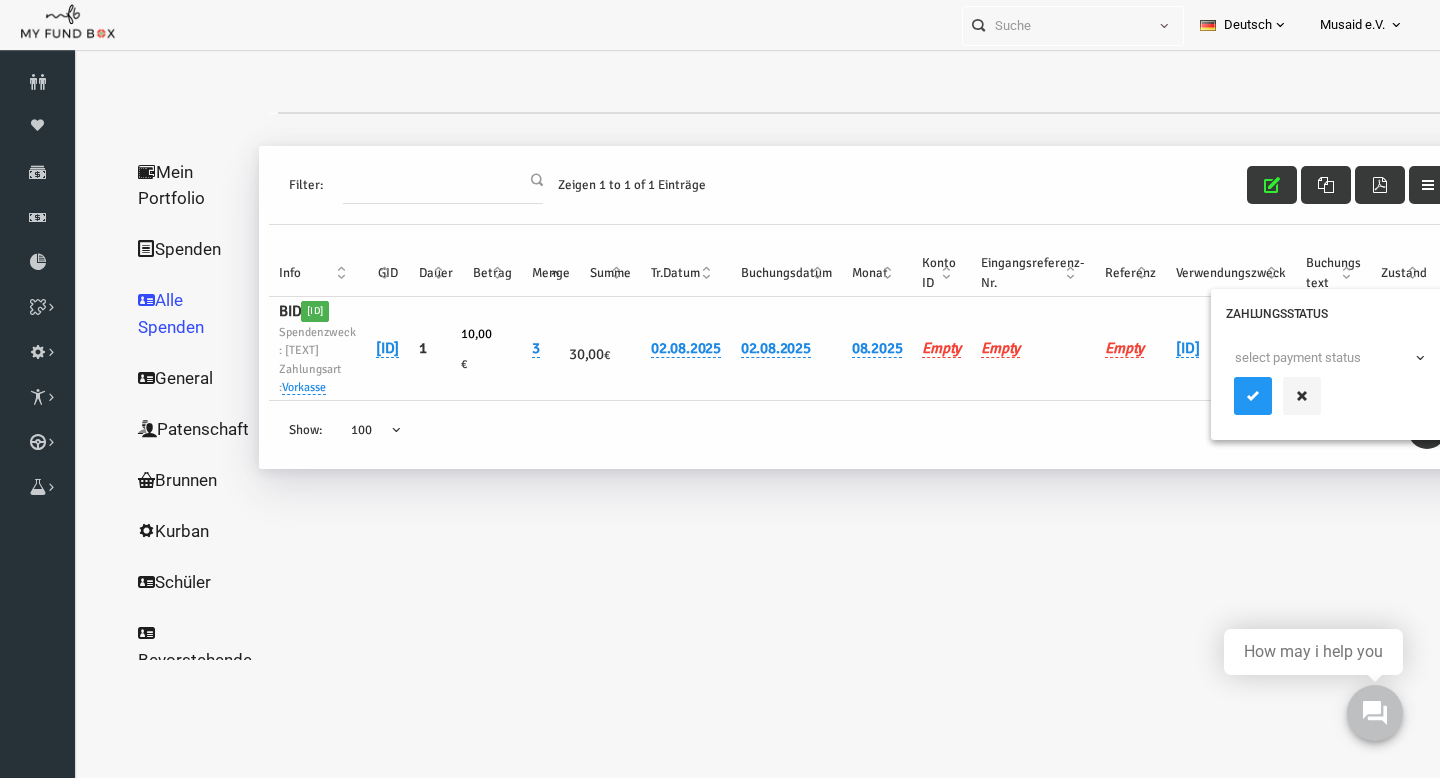 click on "select payment status" at bounding box center [1298, 358] 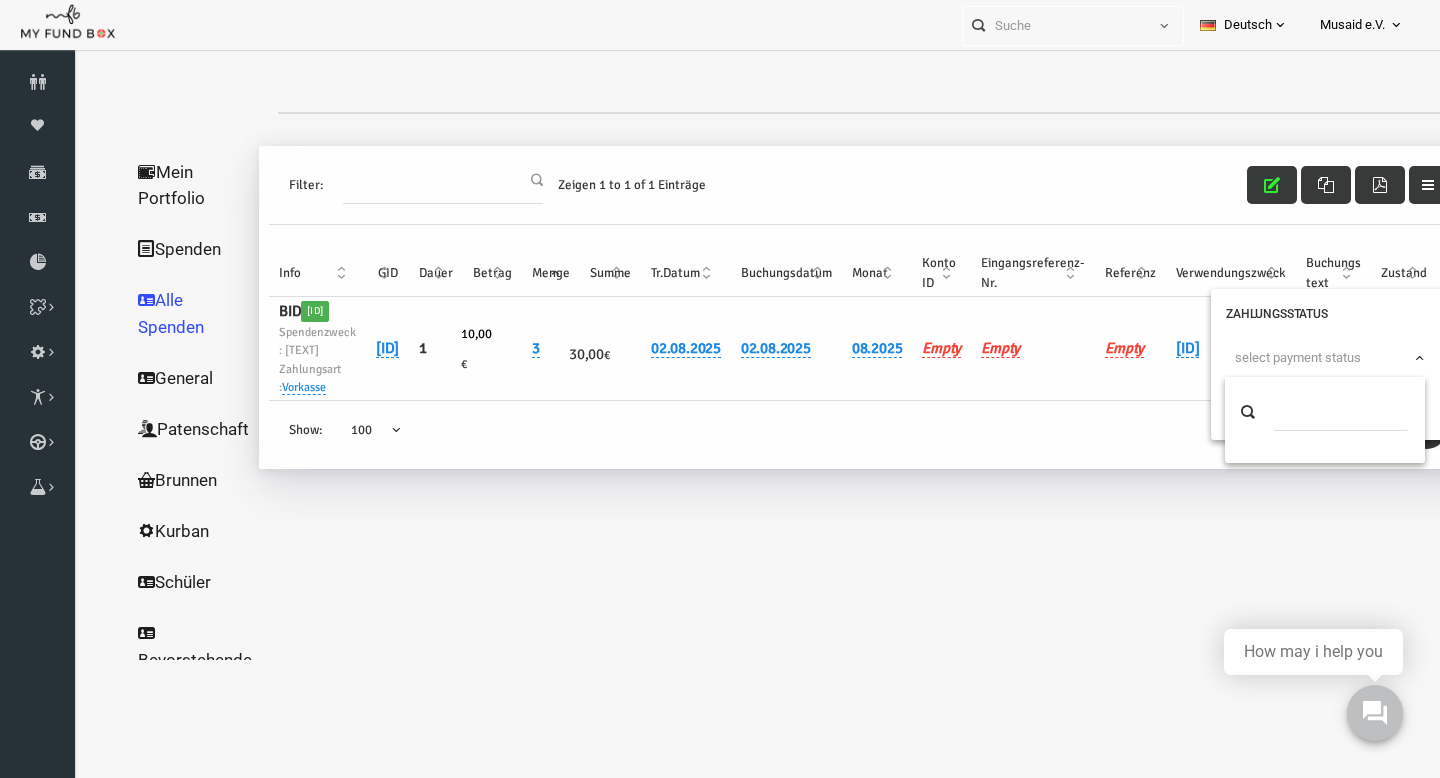 click on "select payment status" at bounding box center (1298, 358) 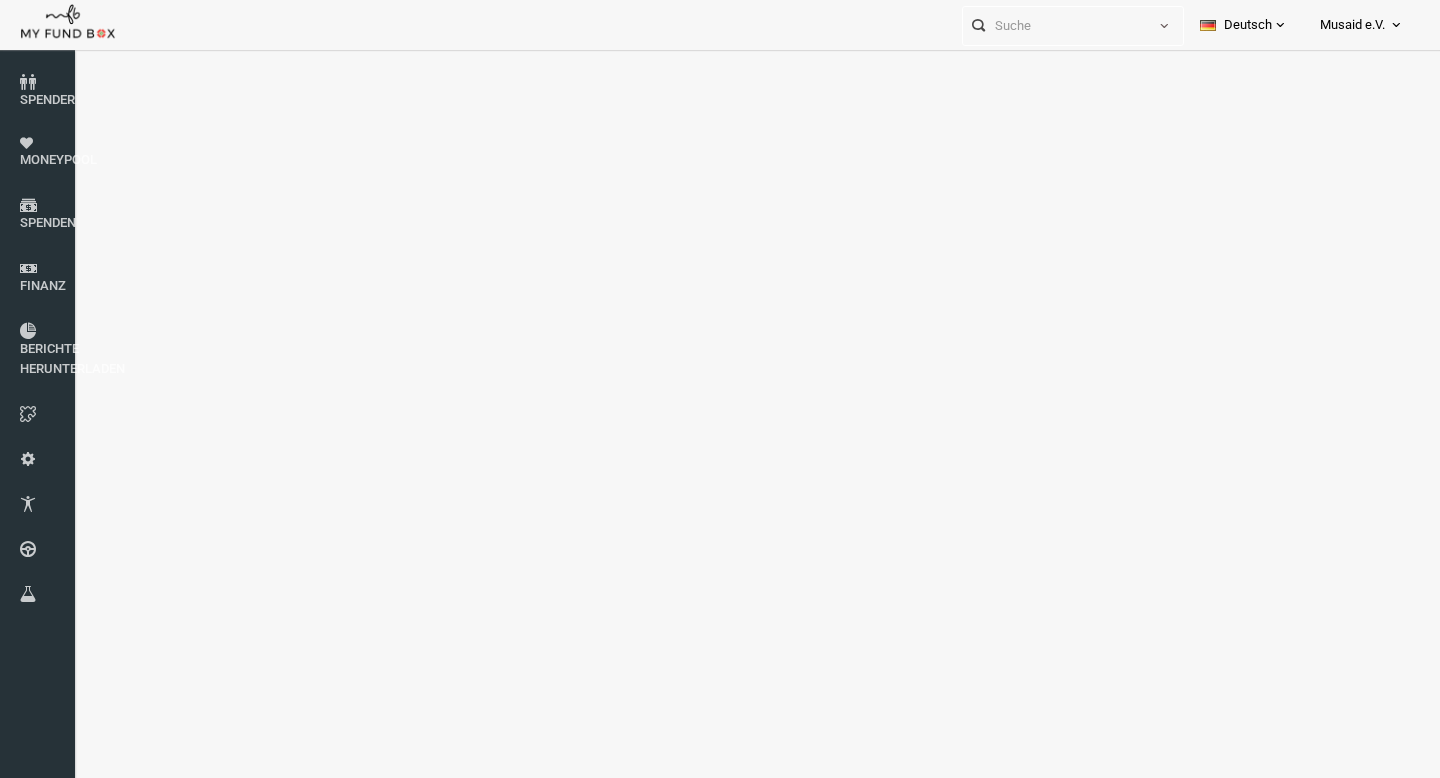 scroll, scrollTop: 0, scrollLeft: 0, axis: both 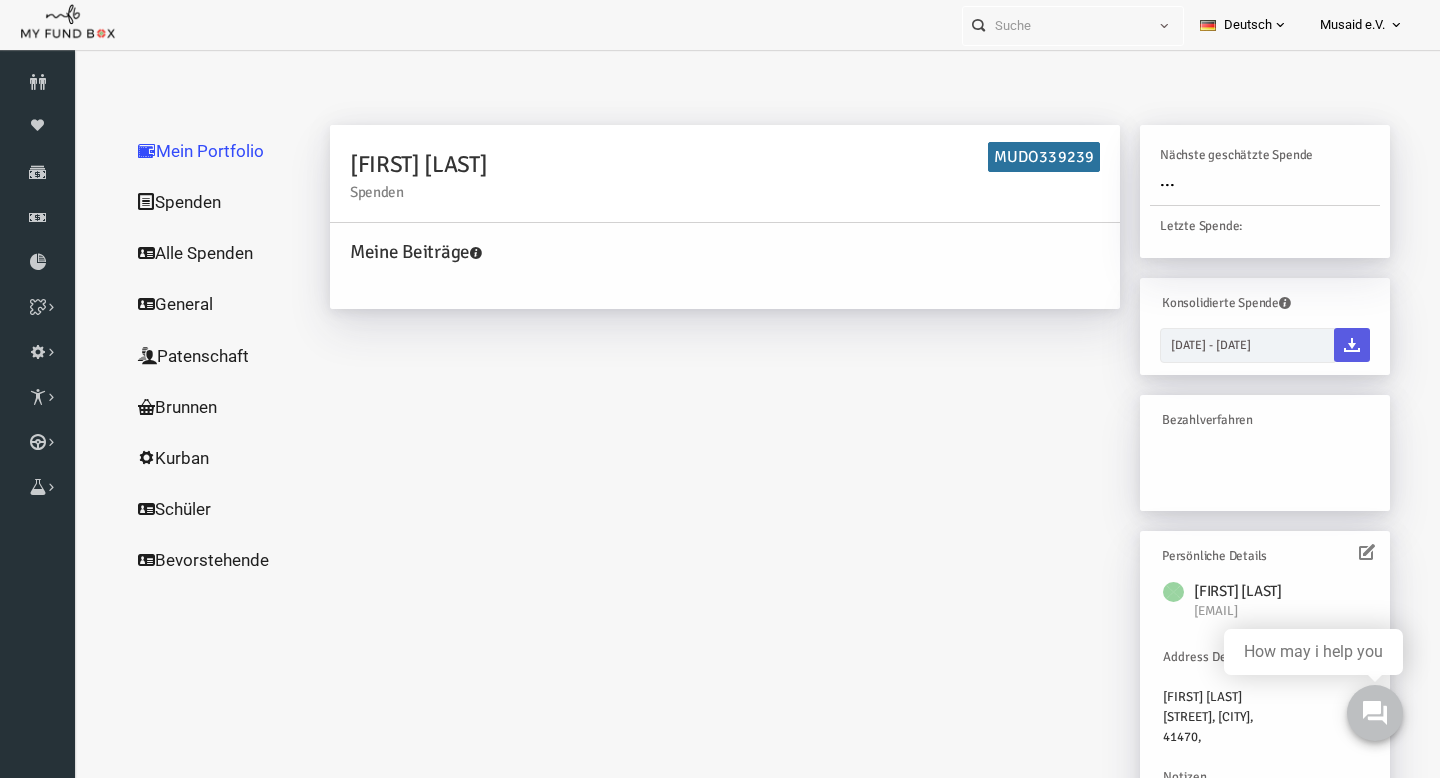 click on "Alle Spenden" at bounding box center [192, 253] 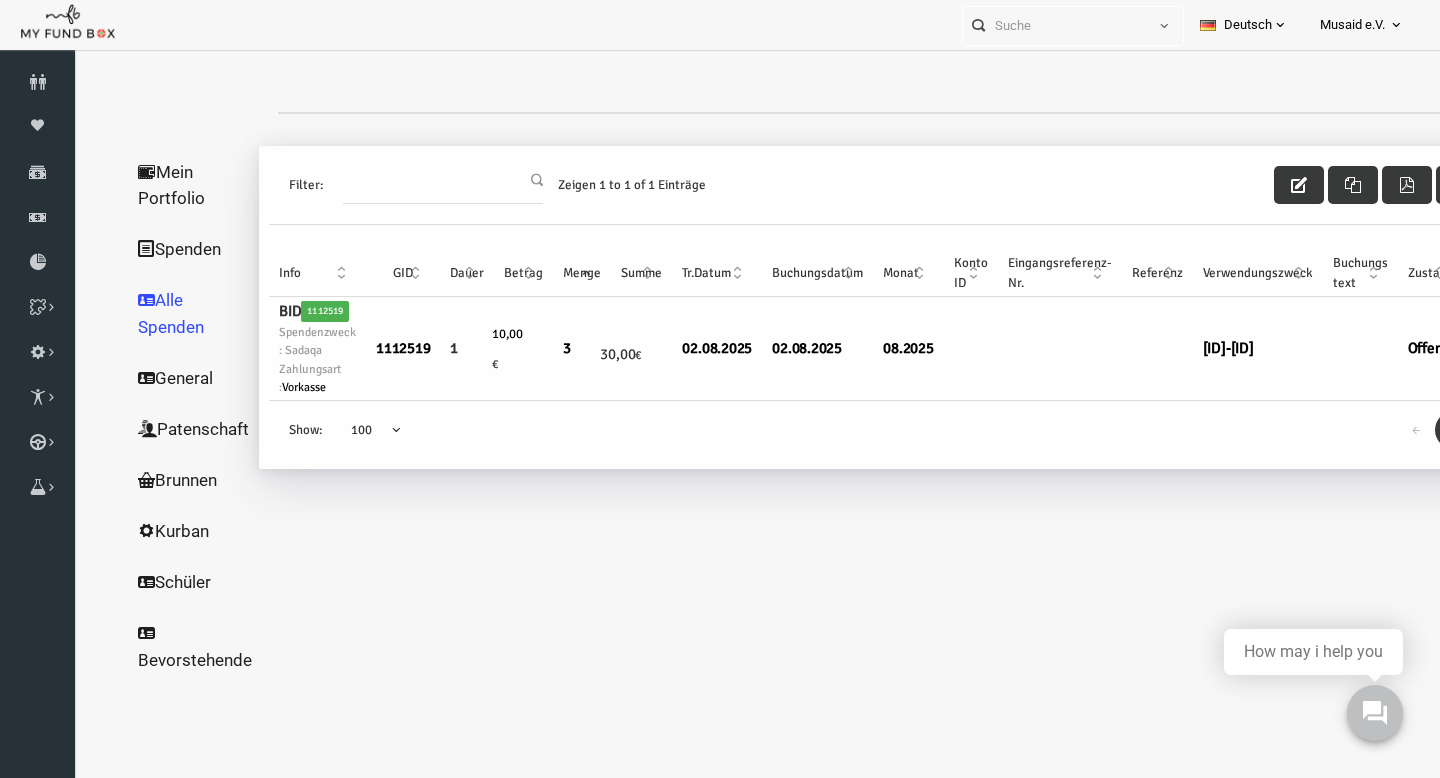 click on "Filter:                           Zeigen 1 to 1 of 1 Einträge" at bounding box center (863, 185) 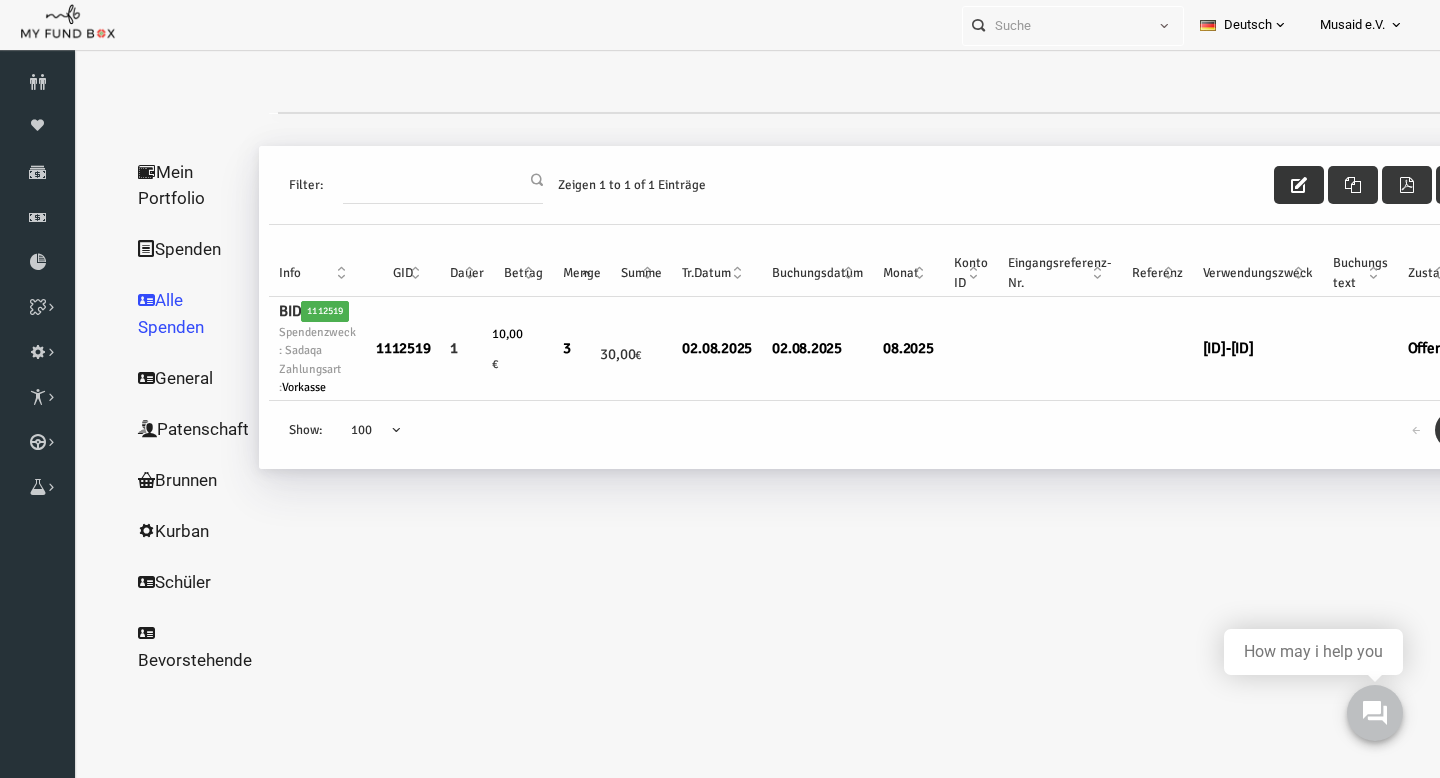 click at bounding box center [1271, 185] 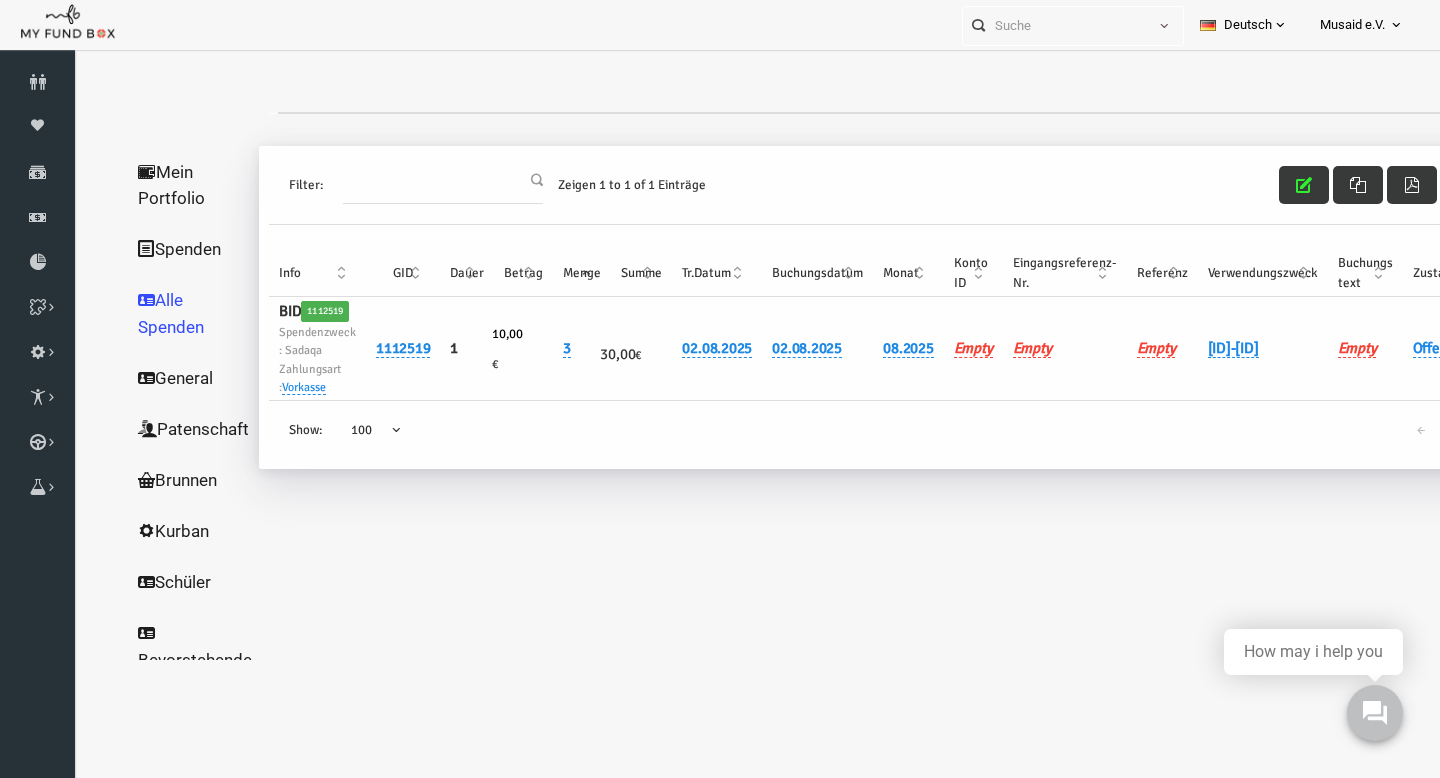 click on "Offen" at bounding box center [1408, 348] 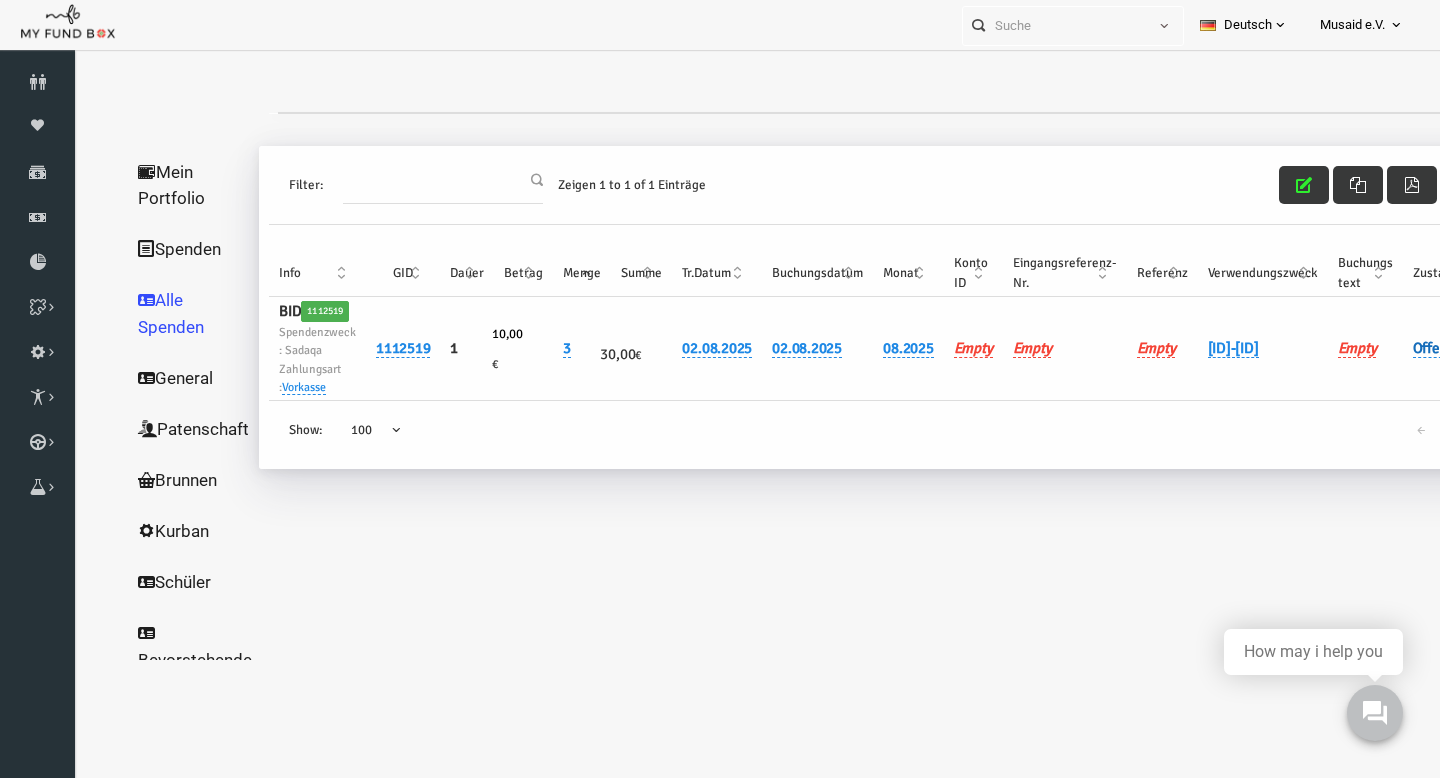 click on "Offen" at bounding box center (1402, 348) 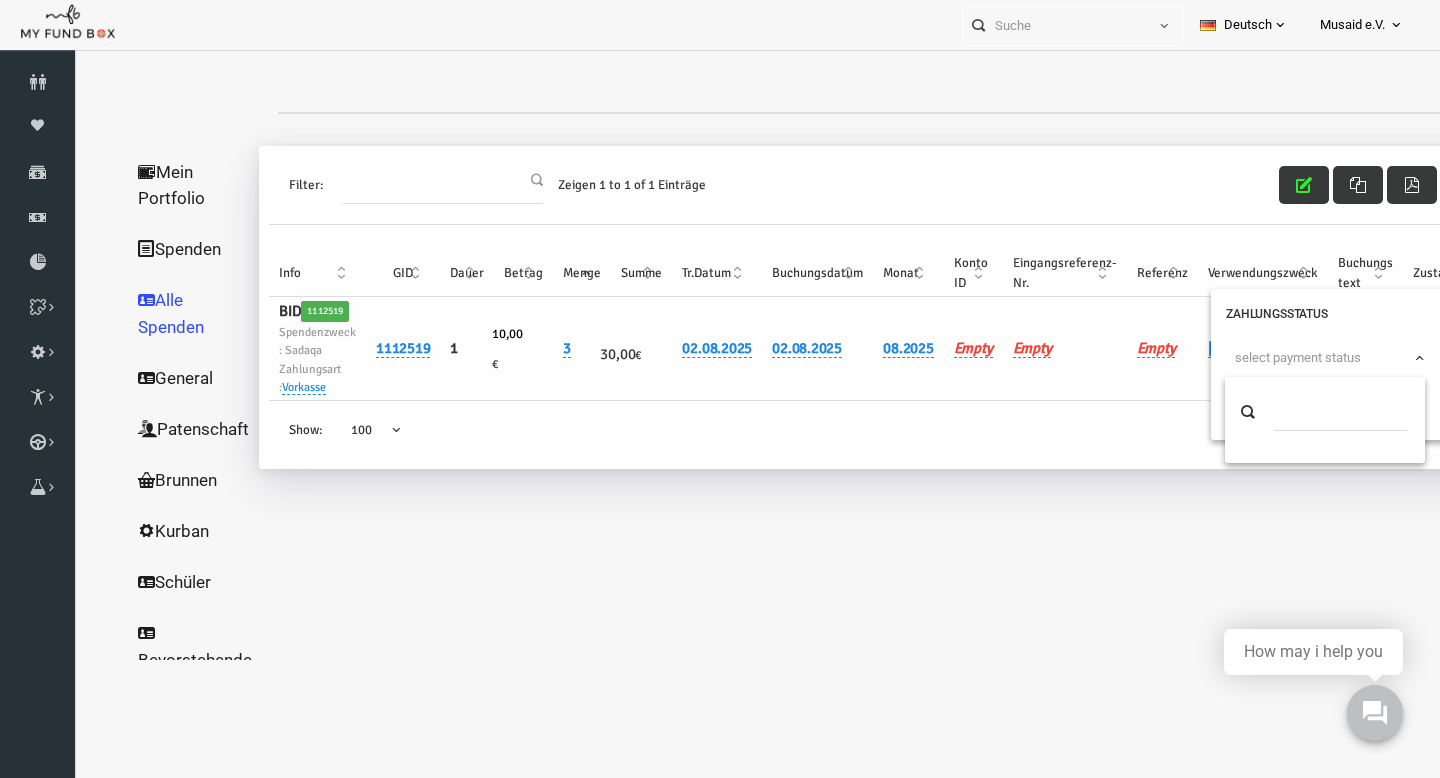 click on "select payment status" at bounding box center (1298, 358) 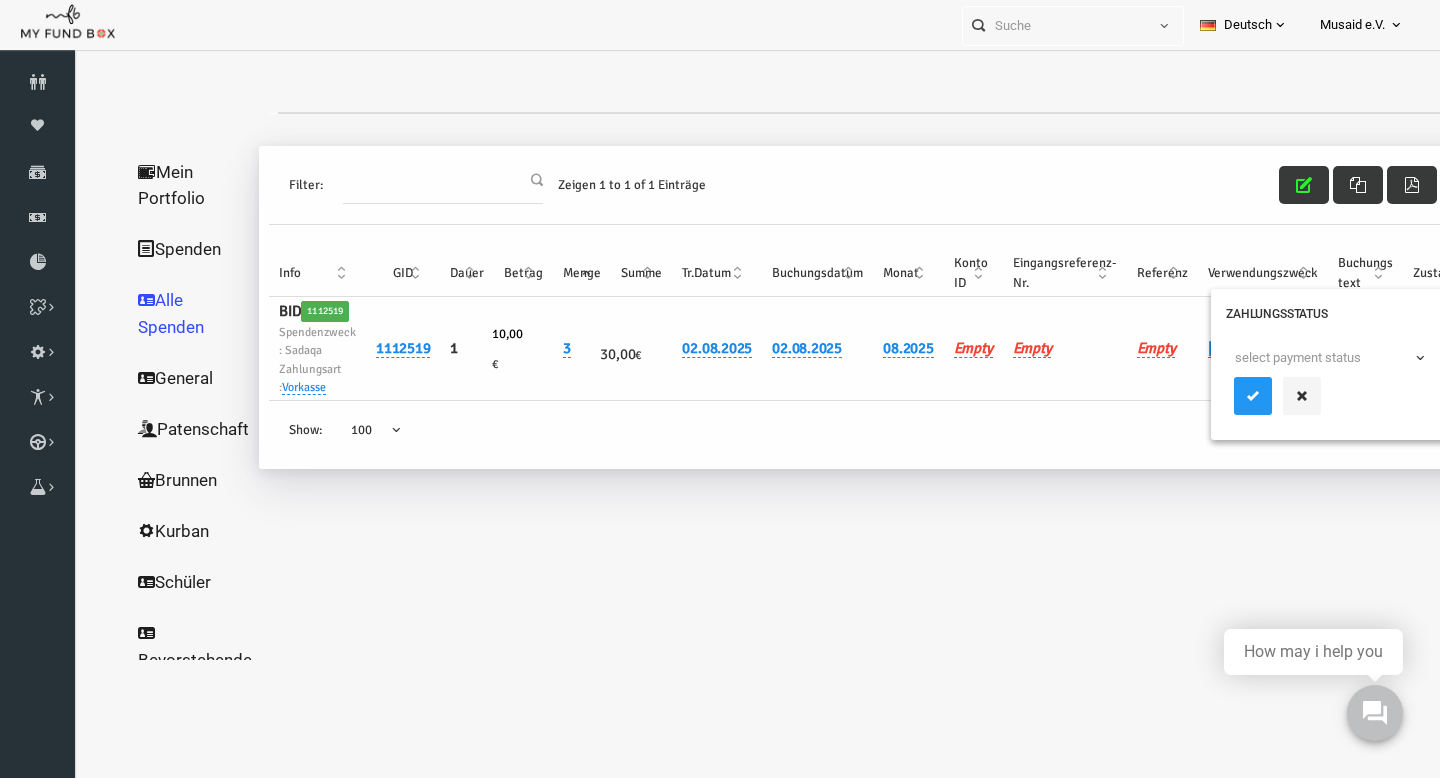 click on "[FIRST] [LAST]
Spenden
[ID]
Meine Beiträge
Holen Sie sich kostenloses Kontoguthaben
Holen Sie sich kostenloses Kontoguthaben,indem Sie Ihre Freunde dazu einladen MYFUNDBOX.
Freunde einladen
FAQ
Bevor Sie gehen,haben Sie unsere   FAQ?
...  Menge" at bounding box center (865, 399) 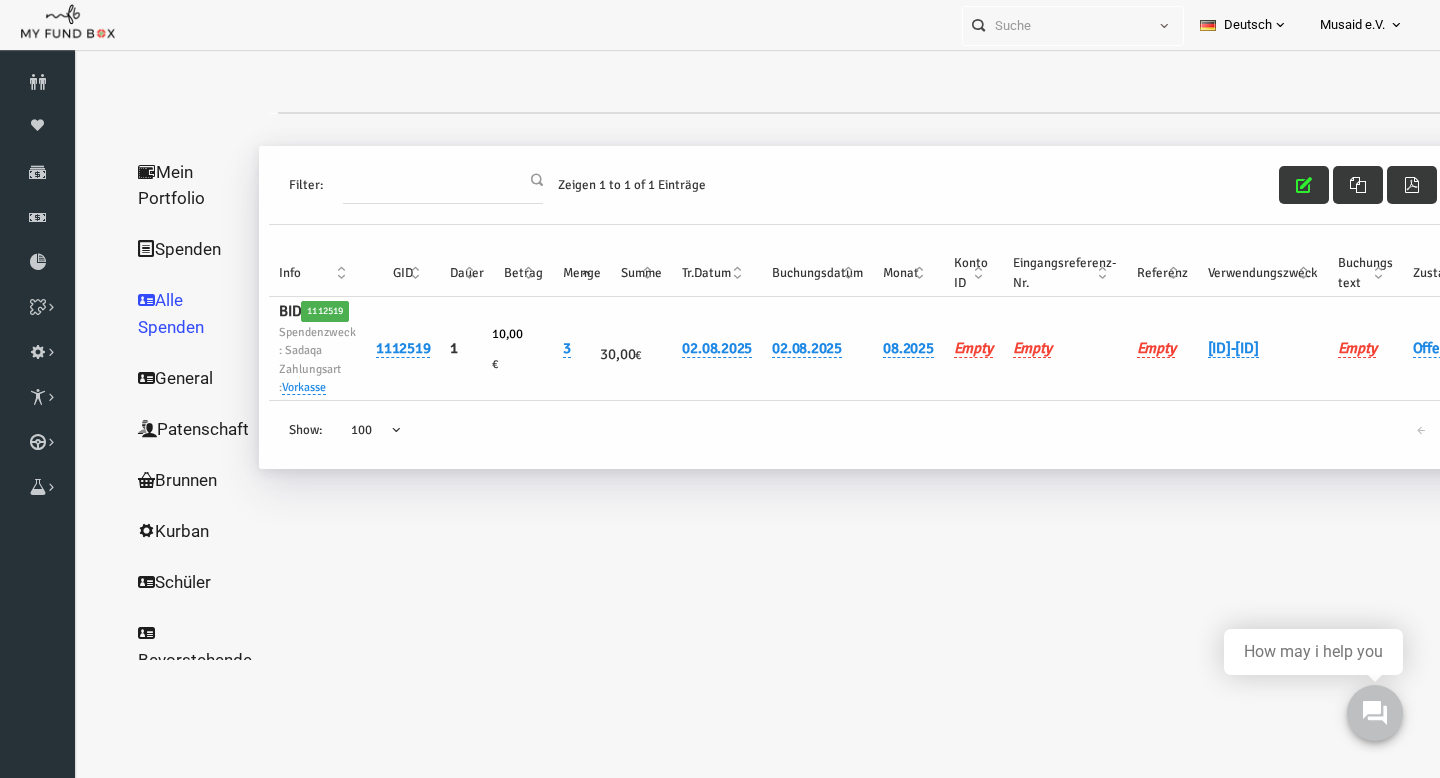 click at bounding box center [119, 171] 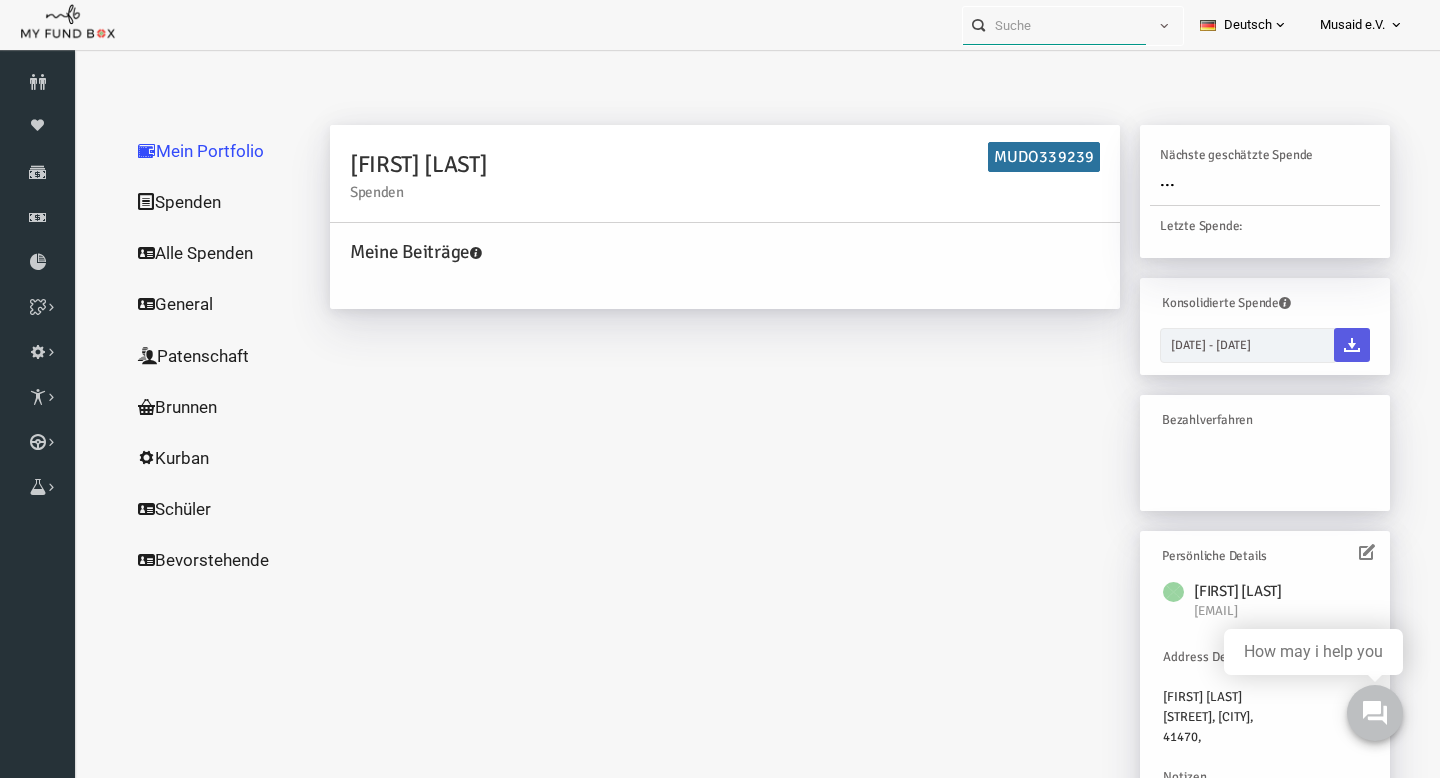 click at bounding box center [1054, 25] 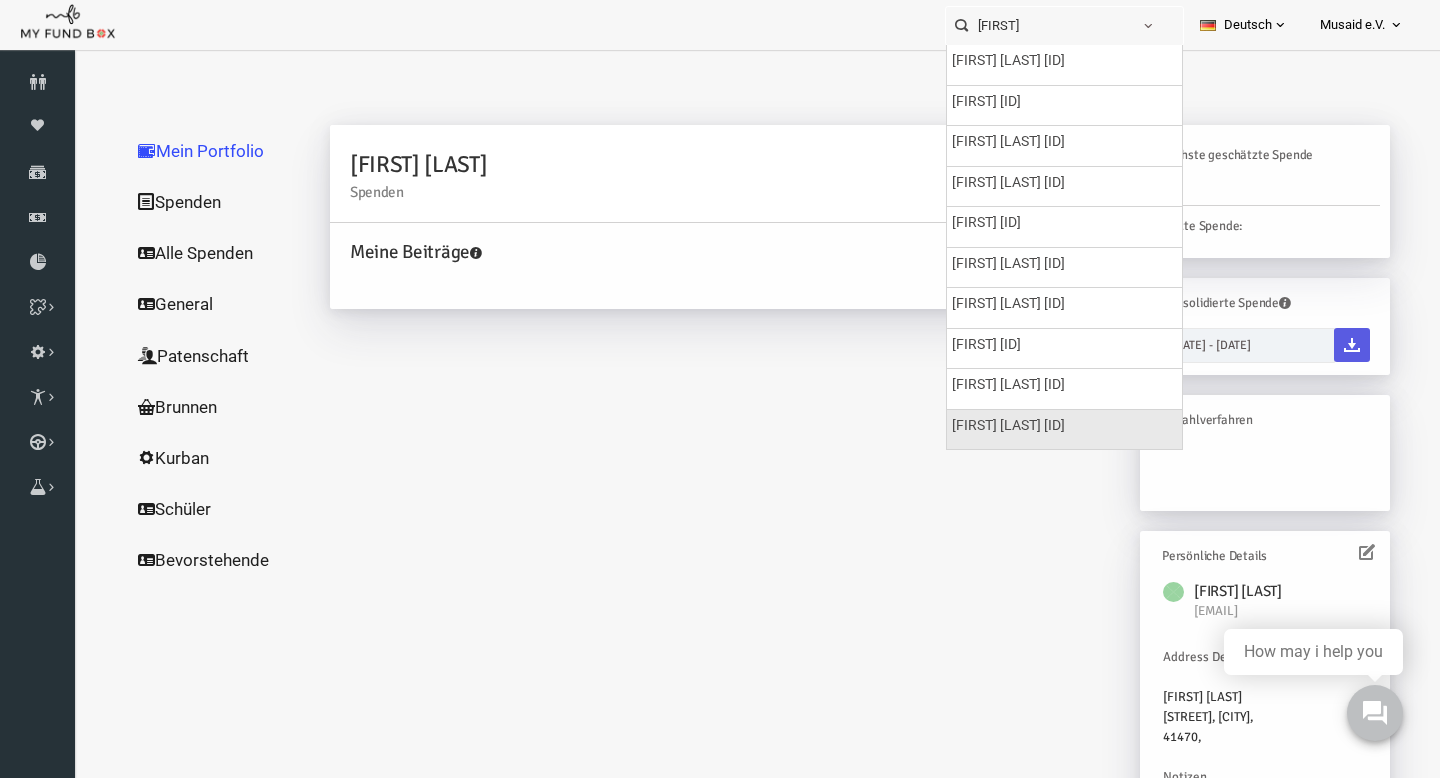 click on "[FIRST] [LAST] [ID]" at bounding box center [1008, 426] 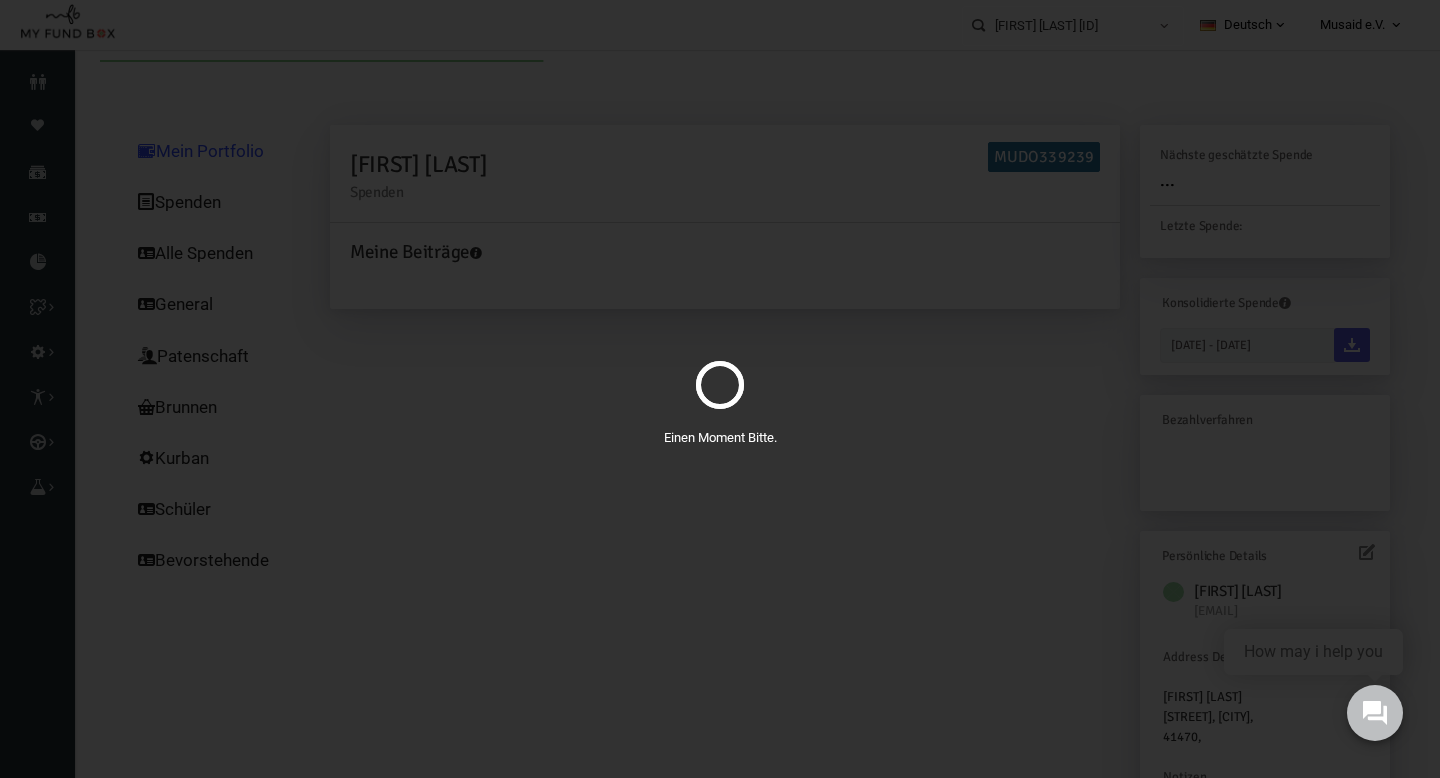 scroll, scrollTop: 0, scrollLeft: 0, axis: both 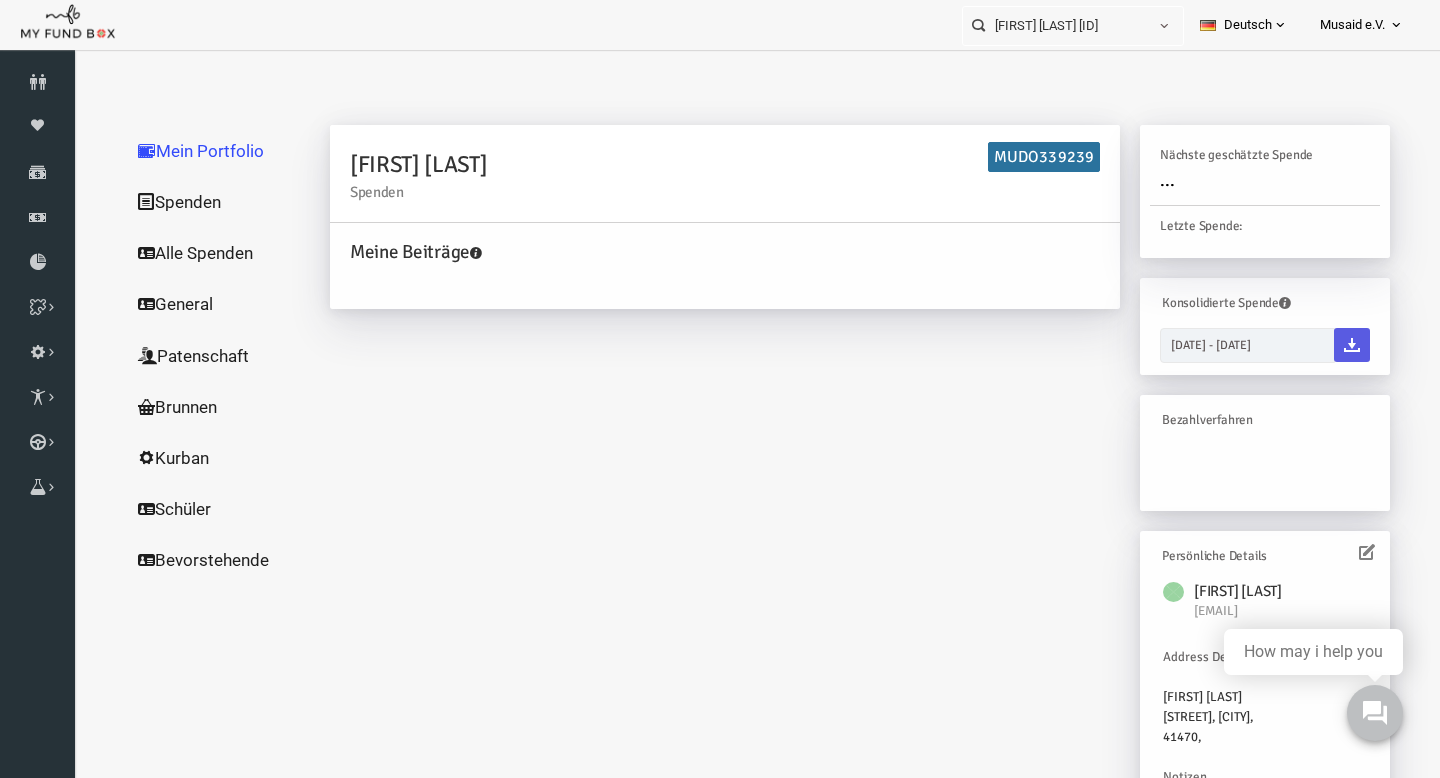 click on "Alle Spenden" at bounding box center (192, 253) 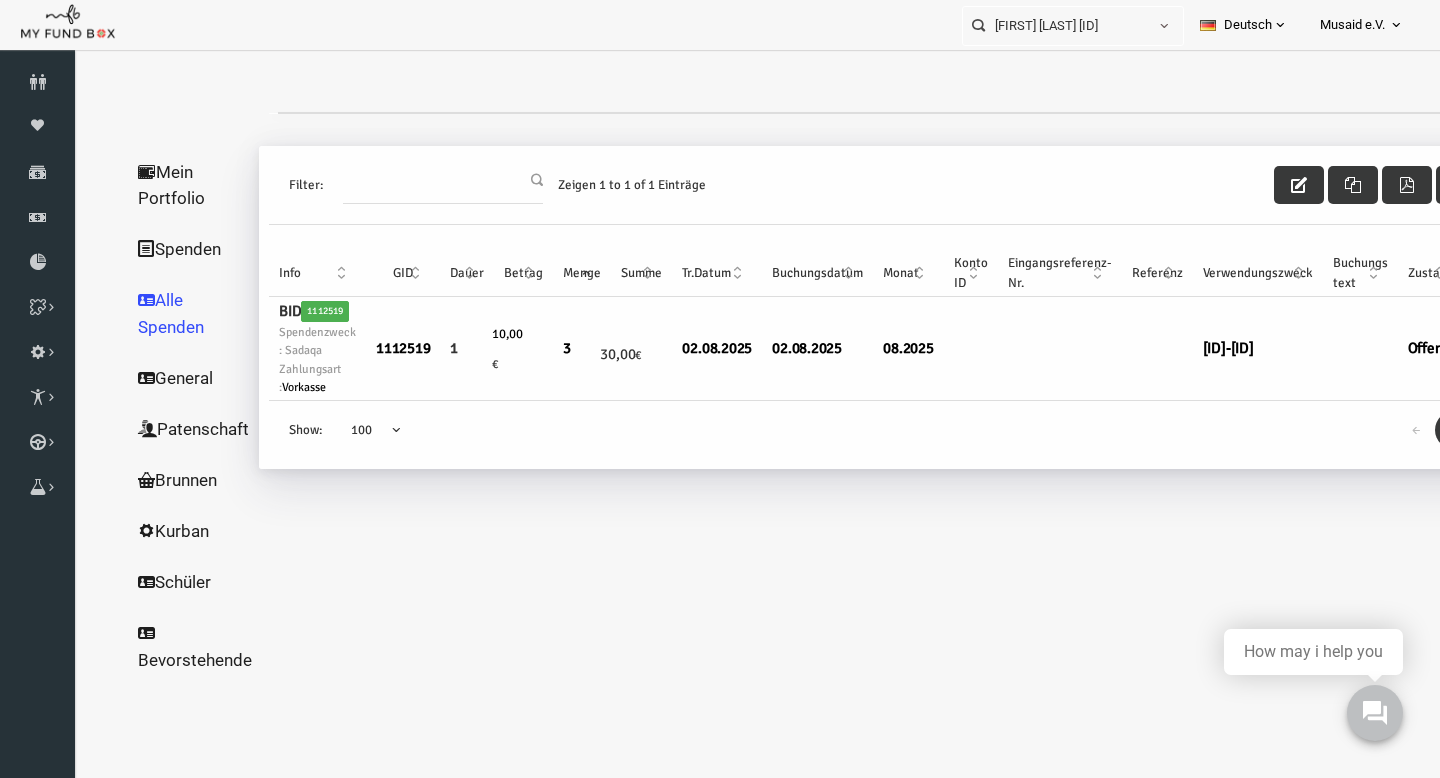 click on "Filter:                           Zeigen 1 to 1 of 1 Einträge" at bounding box center [863, 185] 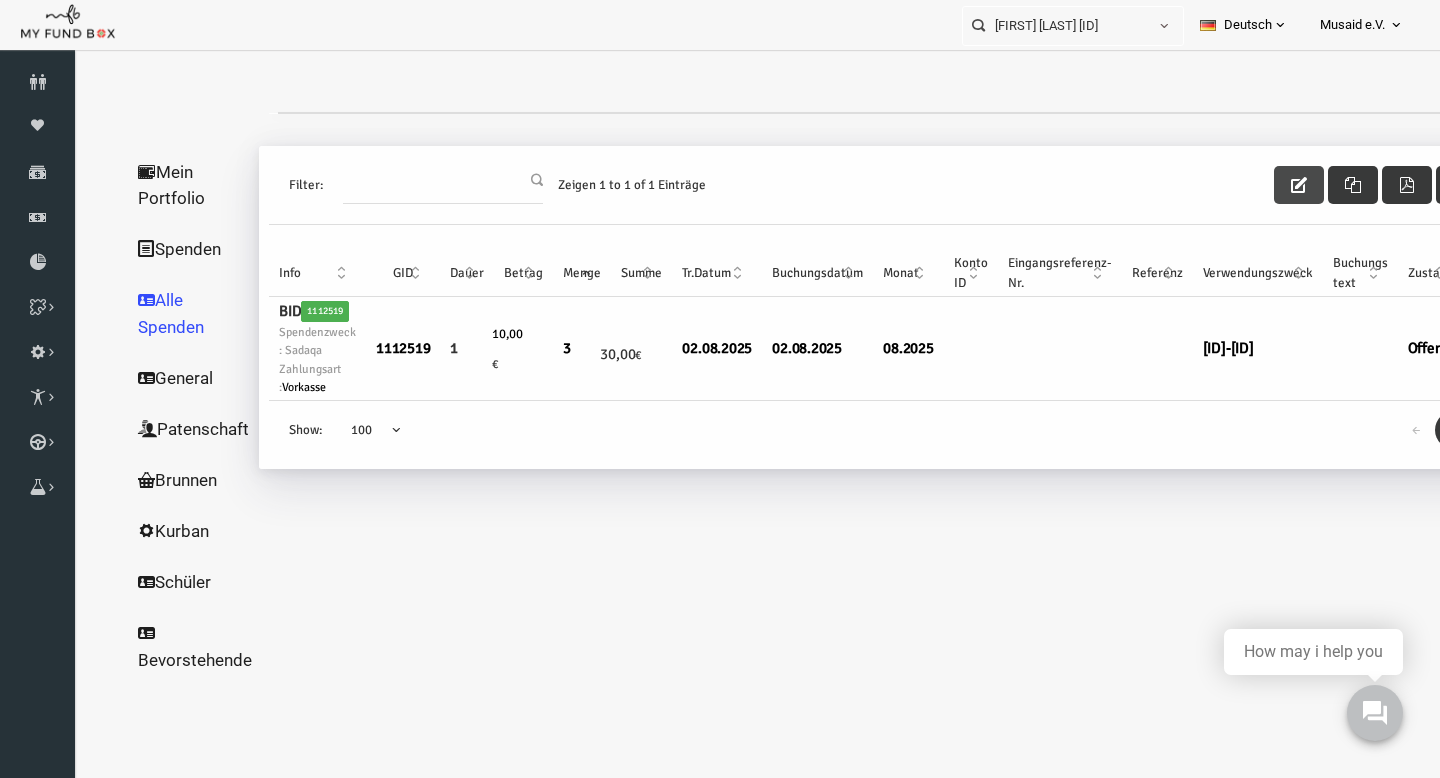 click at bounding box center (1271, 185) 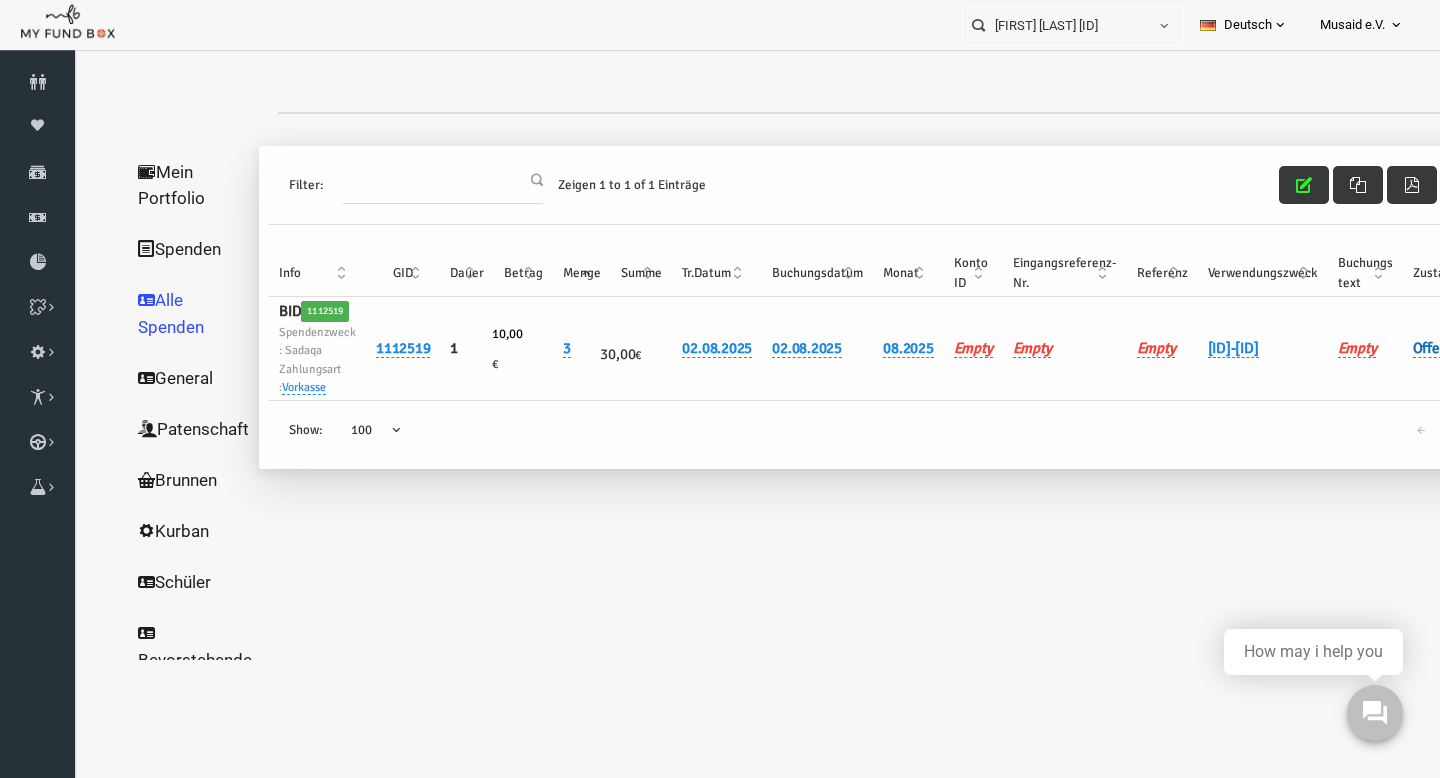 click on "Offen" at bounding box center [1402, 348] 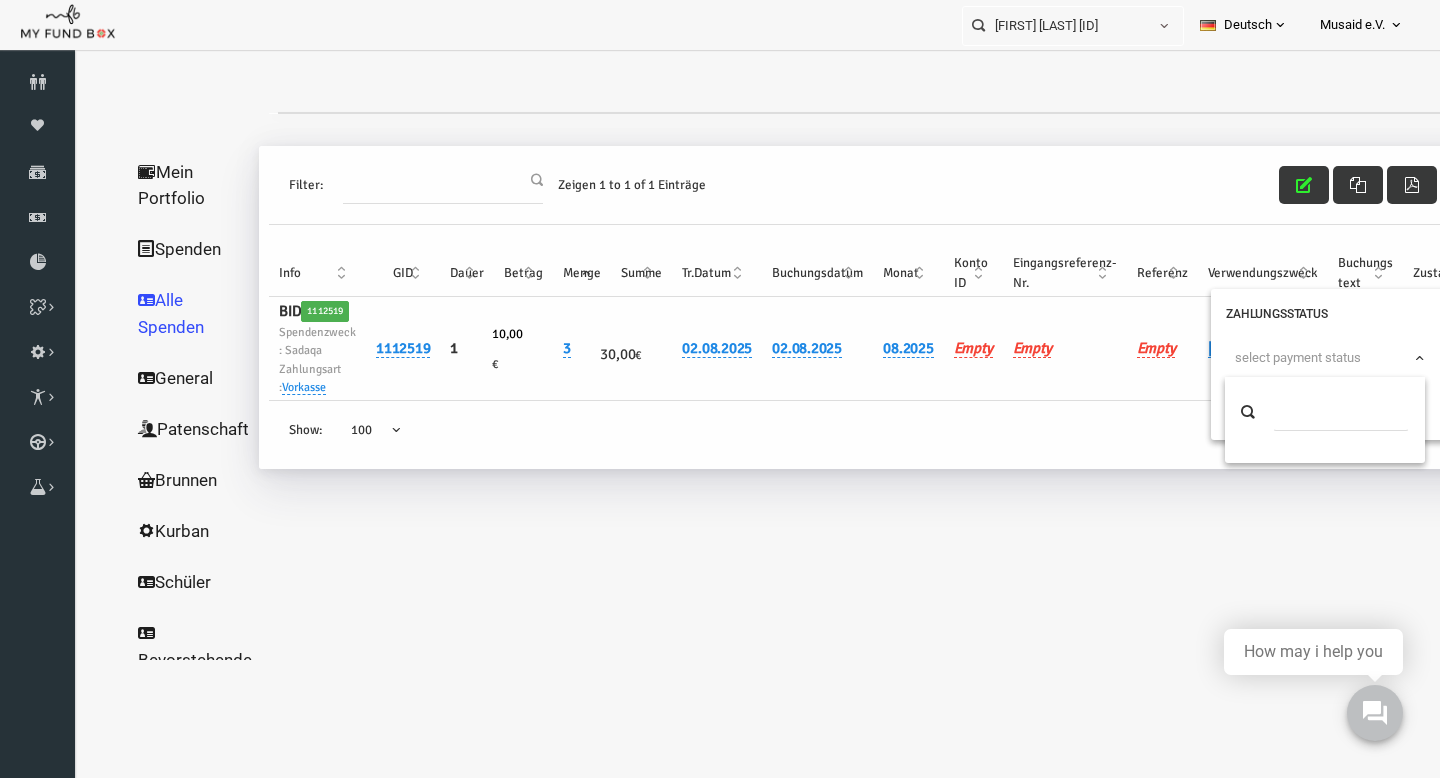 click on "select payment status" at bounding box center (1298, 358) 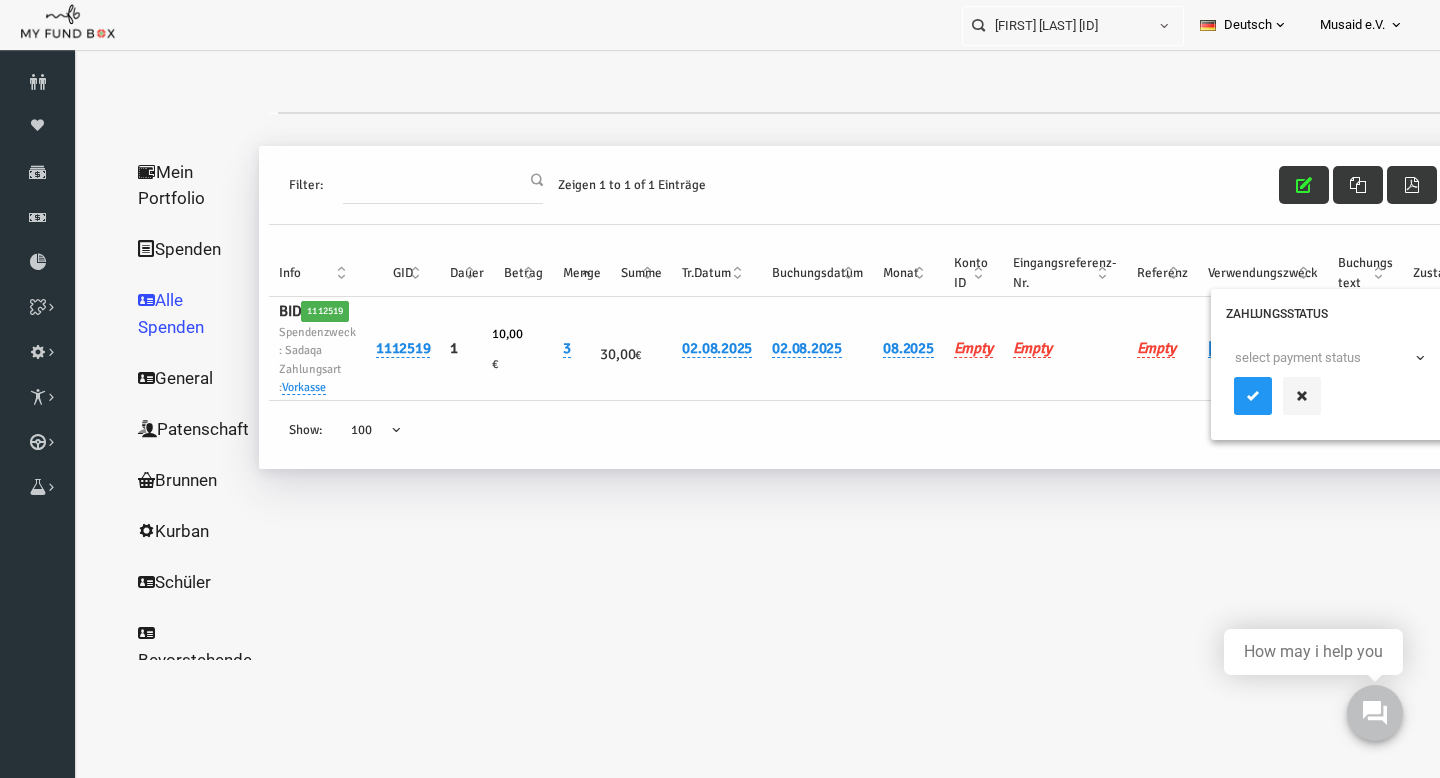 click at bounding box center (865, 113) 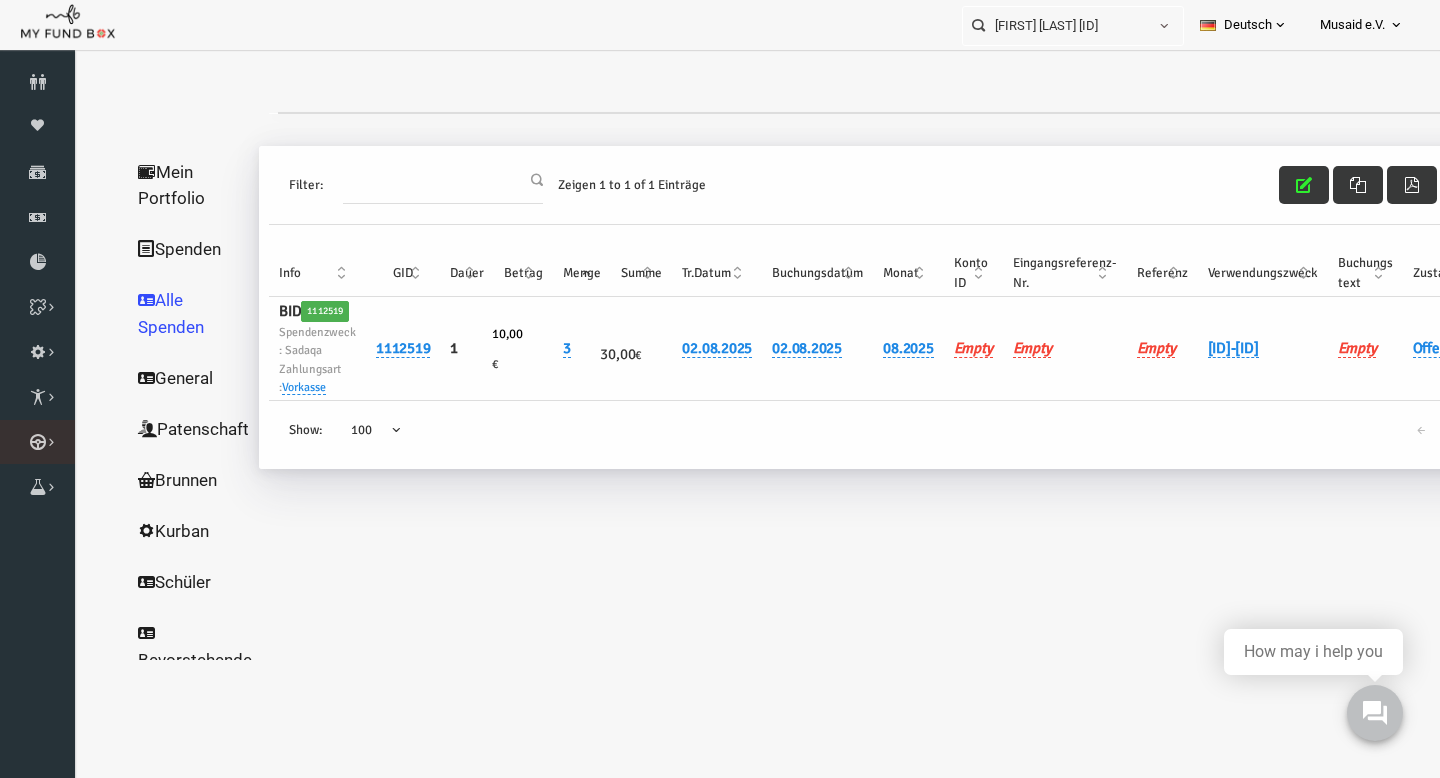 click at bounding box center [0, 0] 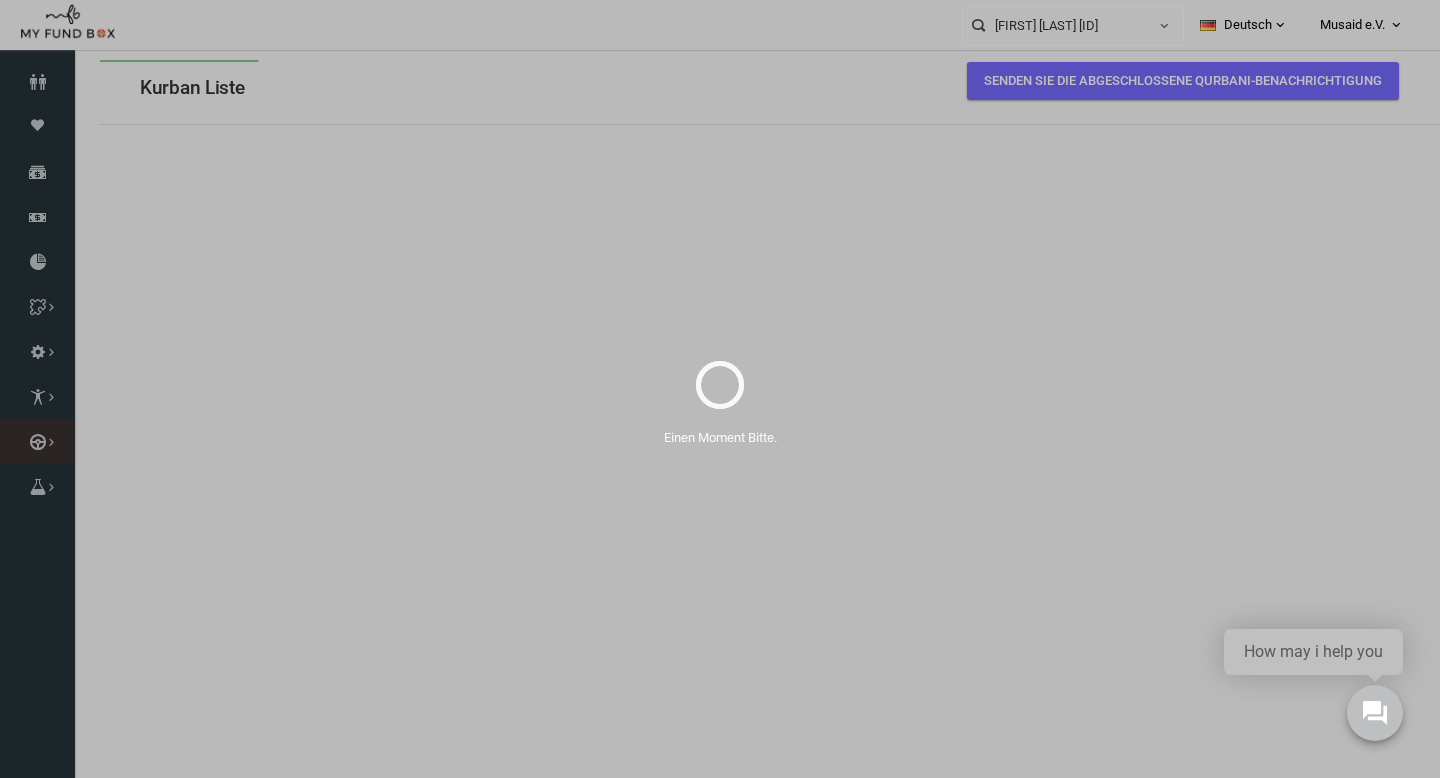 scroll, scrollTop: 0, scrollLeft: 0, axis: both 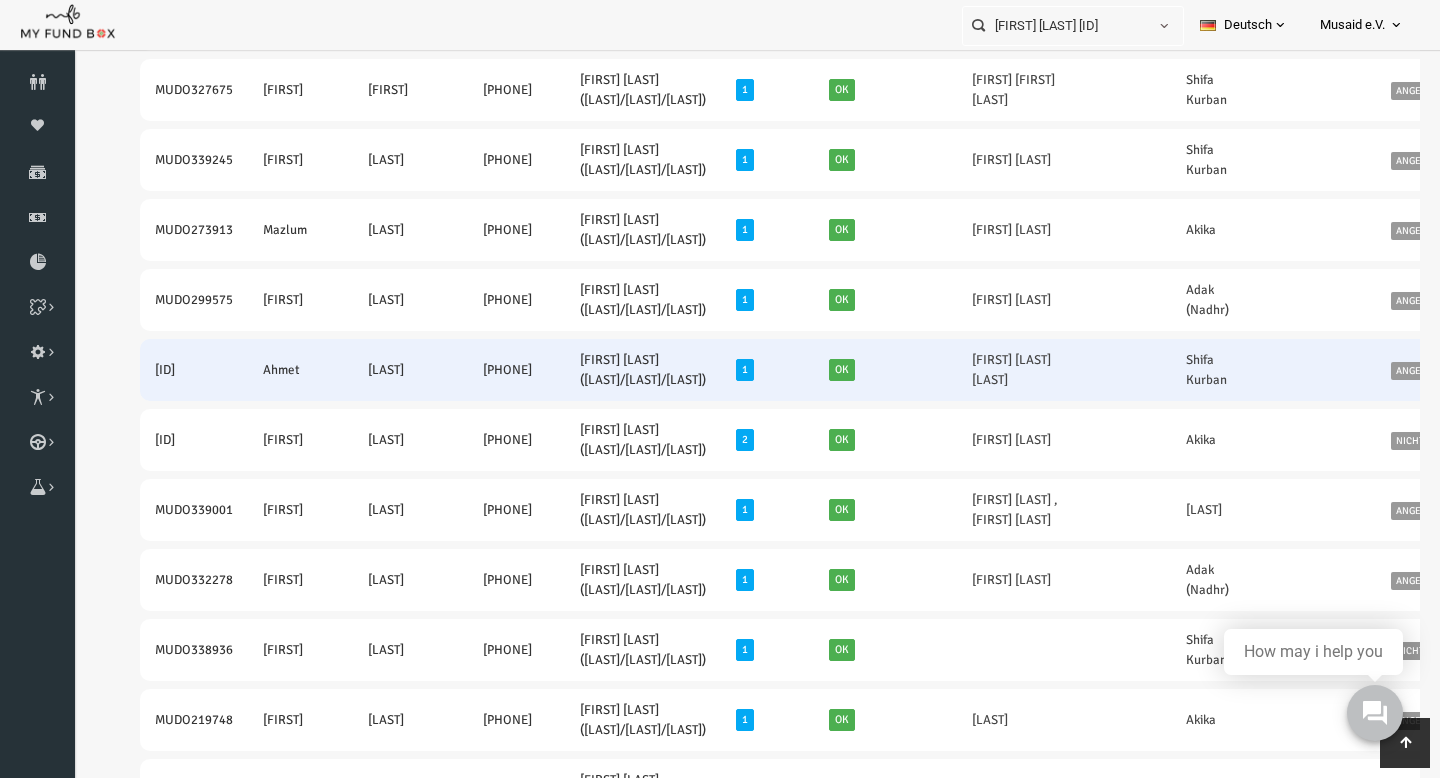 drag, startPoint x: 127, startPoint y: -37, endPoint x: 1214, endPoint y: 385, distance: 1166.0416 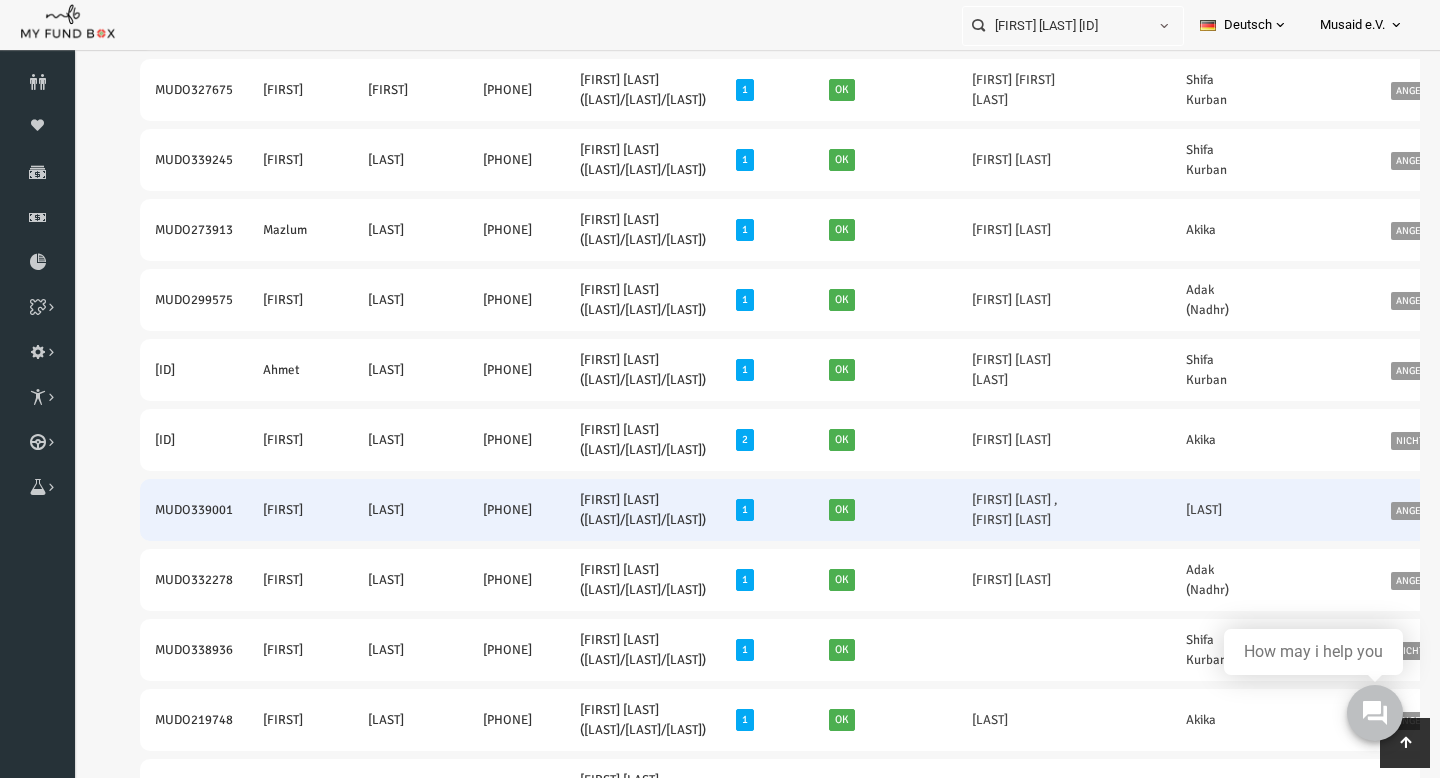 click on "Schukr" at bounding box center [1193, 510] 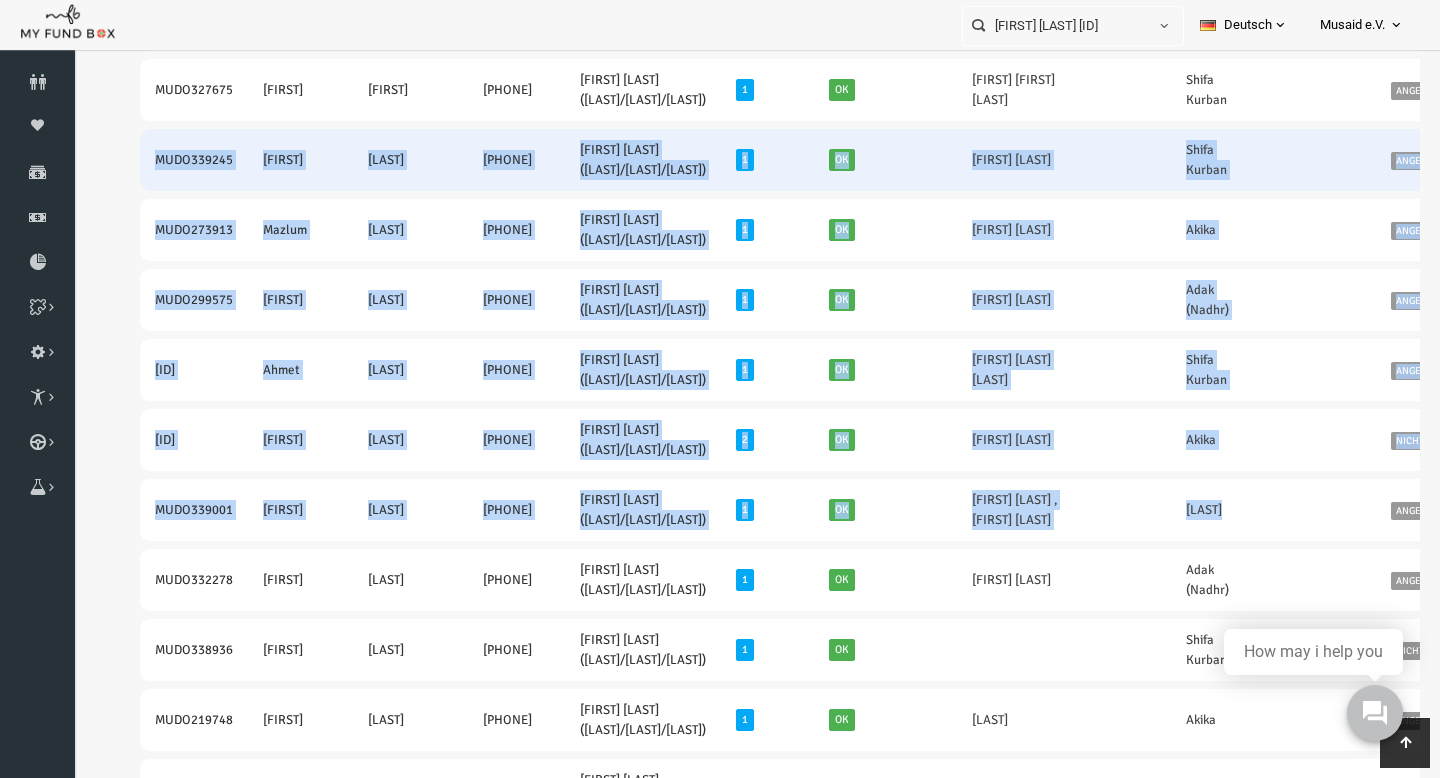 drag, startPoint x: 1230, startPoint y: 519, endPoint x: 115, endPoint y: 145, distance: 1176.0531 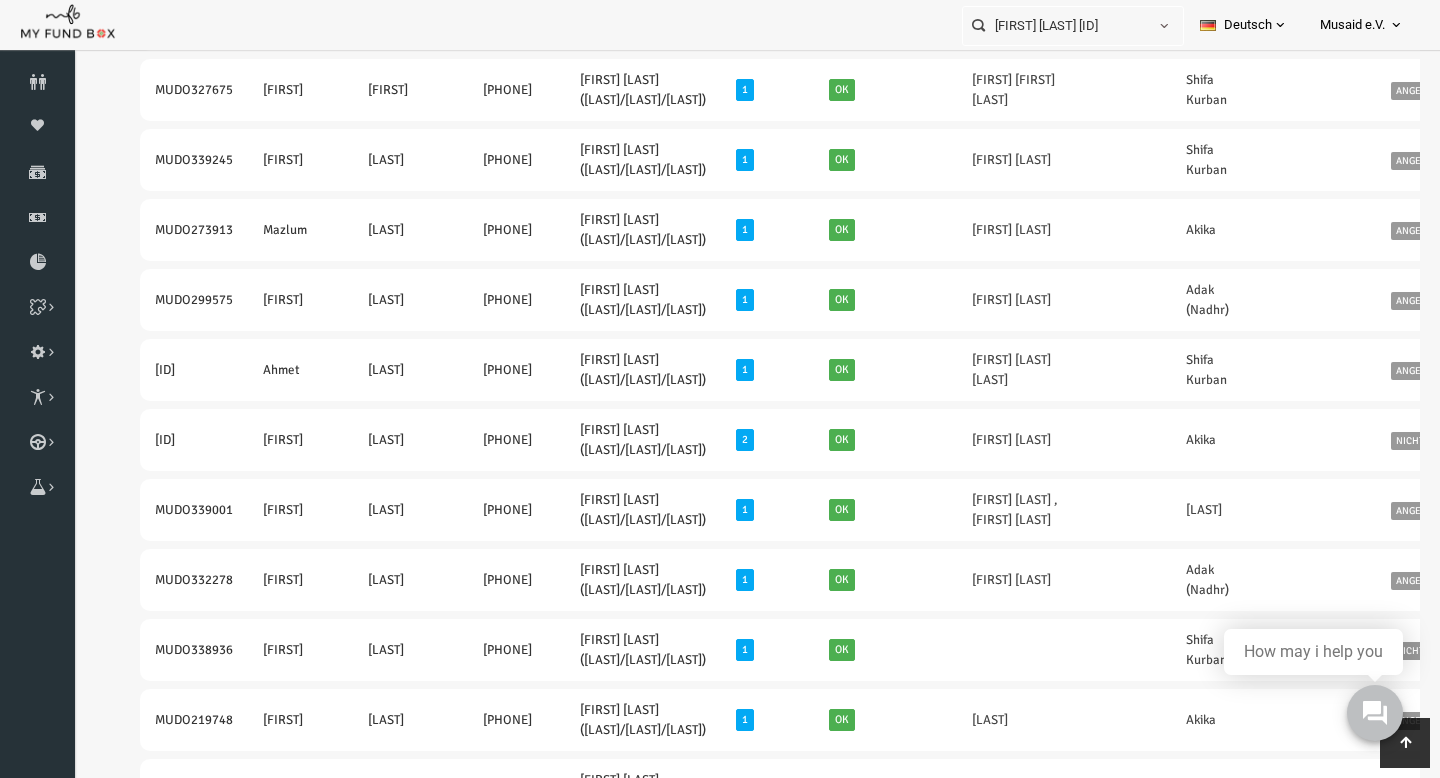 click on "Spender nicht gefunden
Patenschaft nicht gefunden
Partner nicht gefunden !!!!
Bitte füllen Sie dieses Feld aus
Bitte geben Sie eine E-mail-Adresse ein
Geben Sie den gültigen Zahlungsstatus ein
Zeigen
Einträge
Keine übereinstimmenden Aufzeichnungen gefunden
(Gefiltert von" at bounding box center (742, 3435) 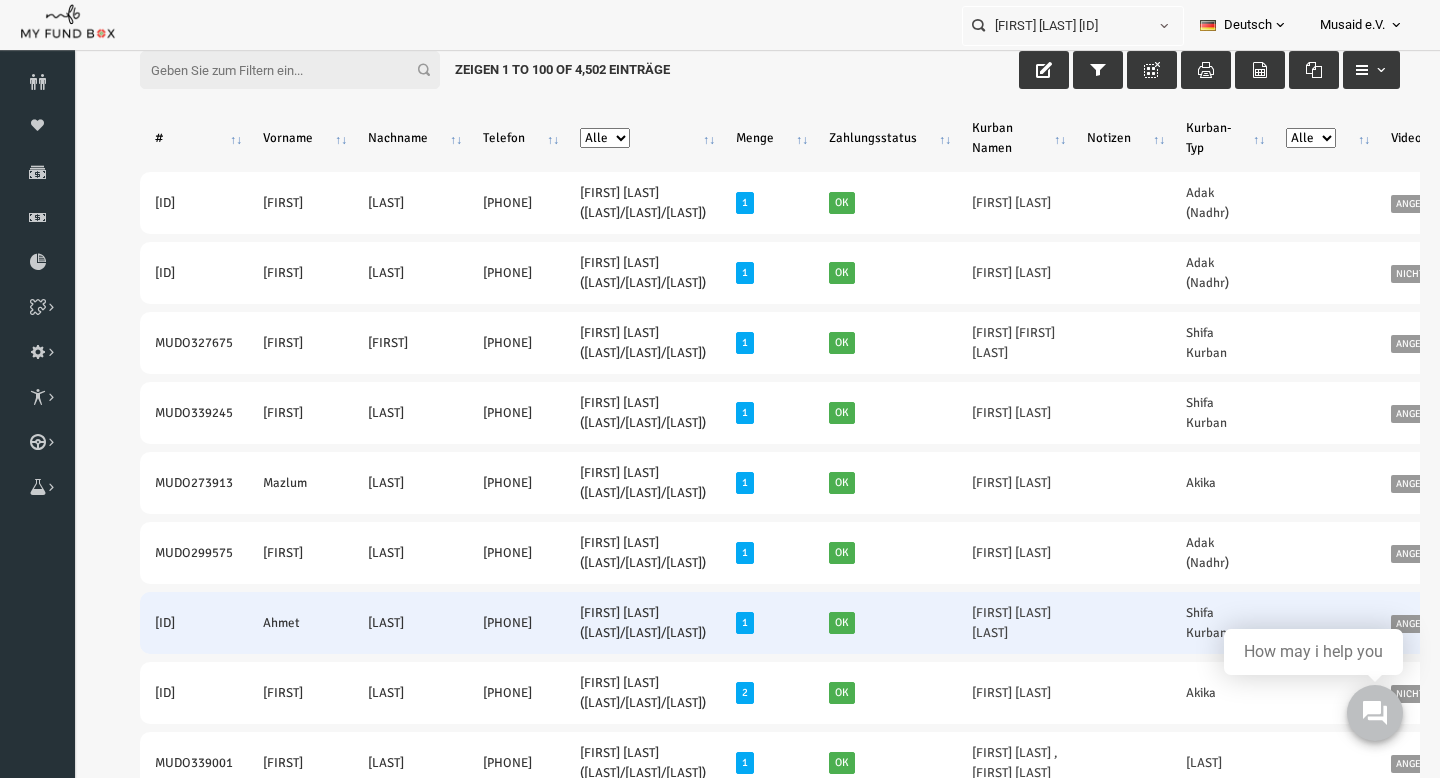 scroll, scrollTop: 0, scrollLeft: 0, axis: both 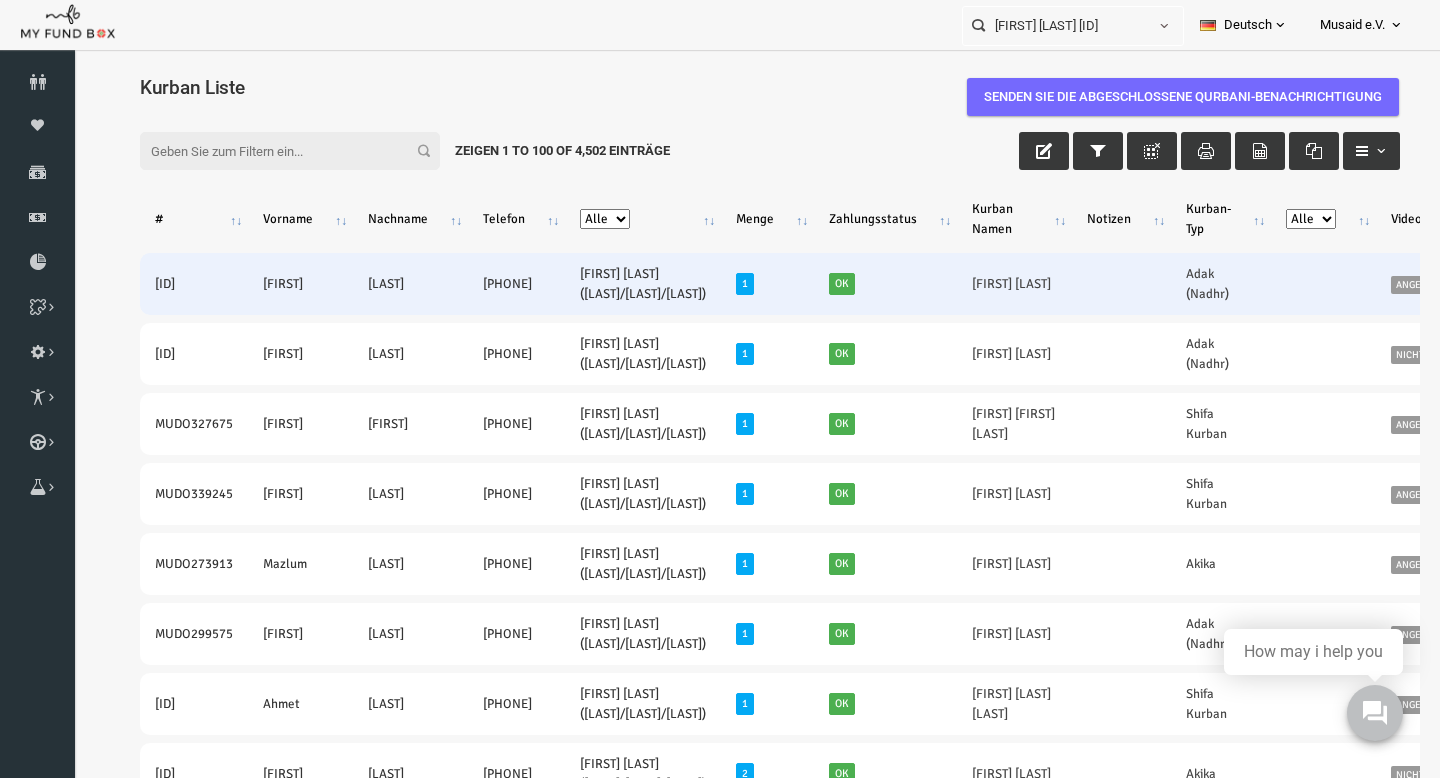 drag, startPoint x: 126, startPoint y: 274, endPoint x: 261, endPoint y: 301, distance: 137.67352 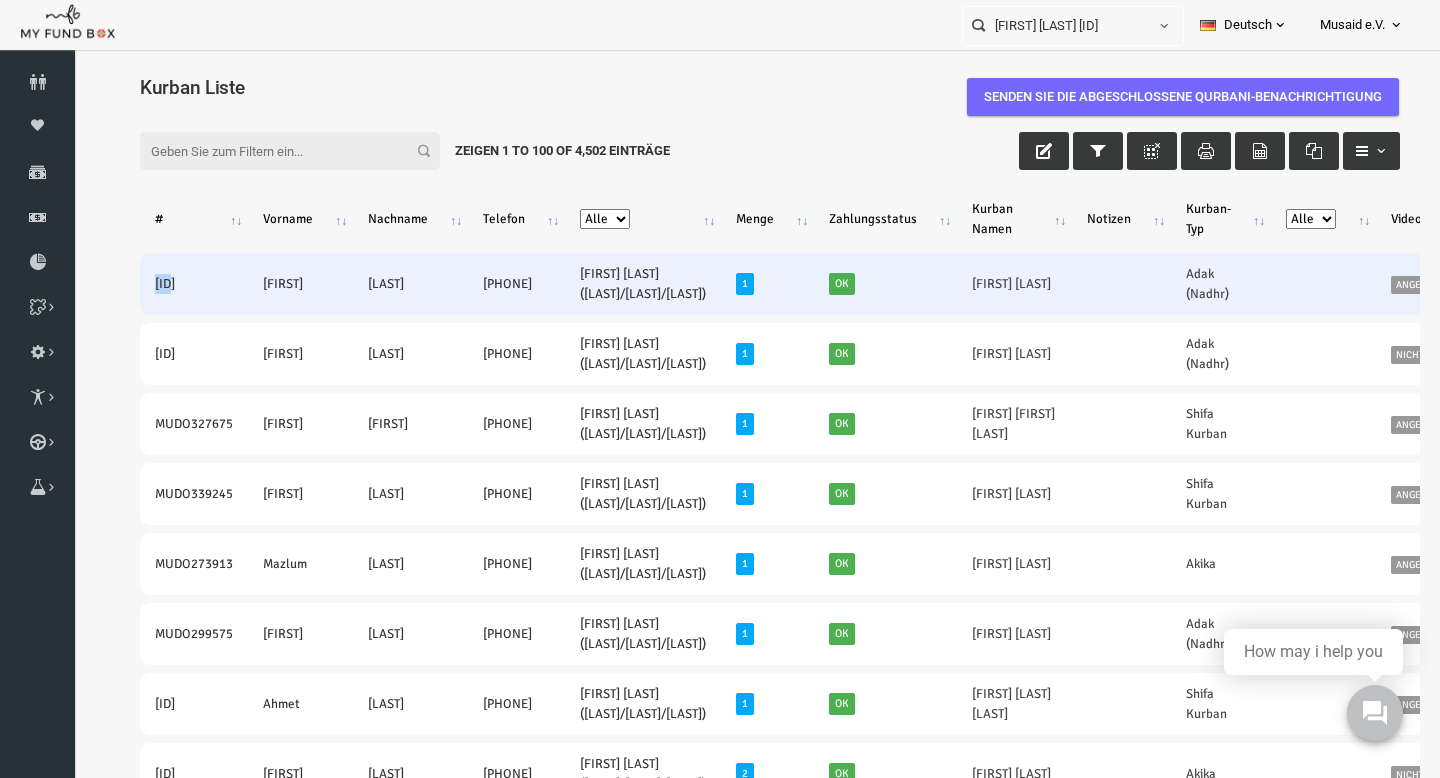 drag, startPoint x: 119, startPoint y: 281, endPoint x: 153, endPoint y: 281, distance: 34 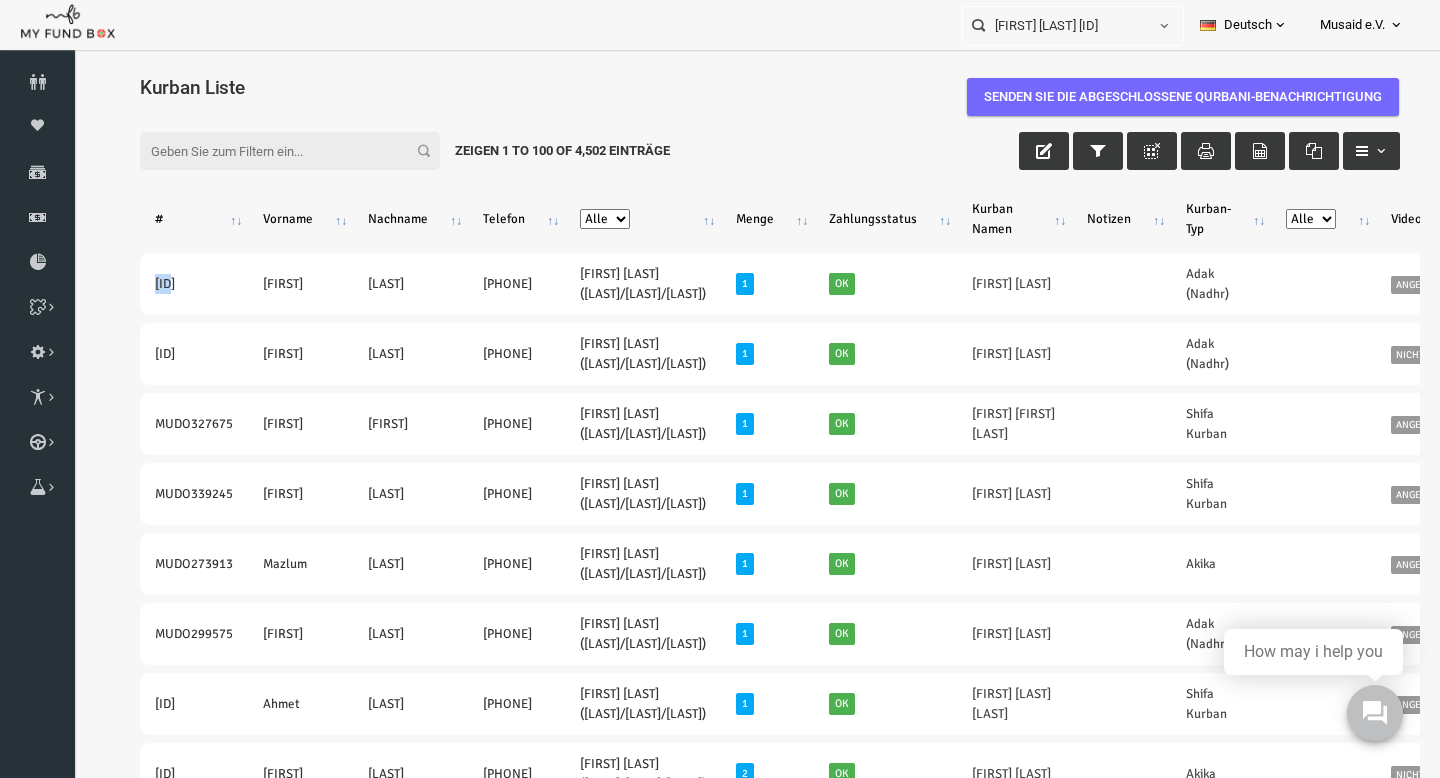 click on "# Vorname Nachname Telefon Alle Kurban + Essen an Waisenkindern  (*Hinweis: Versendung erfolgt wenige Tage nach Zahlungseingang) Adak/Nadhr (*Hinweis: Schlachtung erfolgt wenige Tage nach Zahlungseingang) Aqiqa (*Hinweis: Schlachtung erfolgt wenige Tage nach Zahlungseingang) Shukr Kurban (*Hinweis: Schlachtung erfolgt wenige Tage nach Zahlungseingang) Gruppe A Gruppe B Gruppe C Nafilah Kurban (Adak/Aqiqa/Shukr) Mahlzeit für Bedürftige Gruppe B (Bangladesch, Myanmar/Arakan) Gruppe C (Afghanistan, Jemen) Gruppe A (Tschad, Tansania, Somalia) Gruppe  D (Türkei & Syrien) Nafilah (Schlachtung am Opferfest) Kurban für Gaza Menge Zahlungsstatus Kurban Namen Notizen Kurban-Typ Alle Afghanistan Jemen Myanmar(Burma) Somalia Video Tr.Datum Kurban Status Summe Mehr Info
MUDO308723 Enes Yesilöz +49 17667359246 Nafilah Kurban (Adak/Aqiqa/Shukr) 1 Ok  Enes Yesilöz   Adak (Nadhr)  Angefordert  20250806 --  06.08.2025     Ja   Nein    -- Nein  	  € 100,00	   						 							 								 							 1" at bounding box center (1011, 3764) 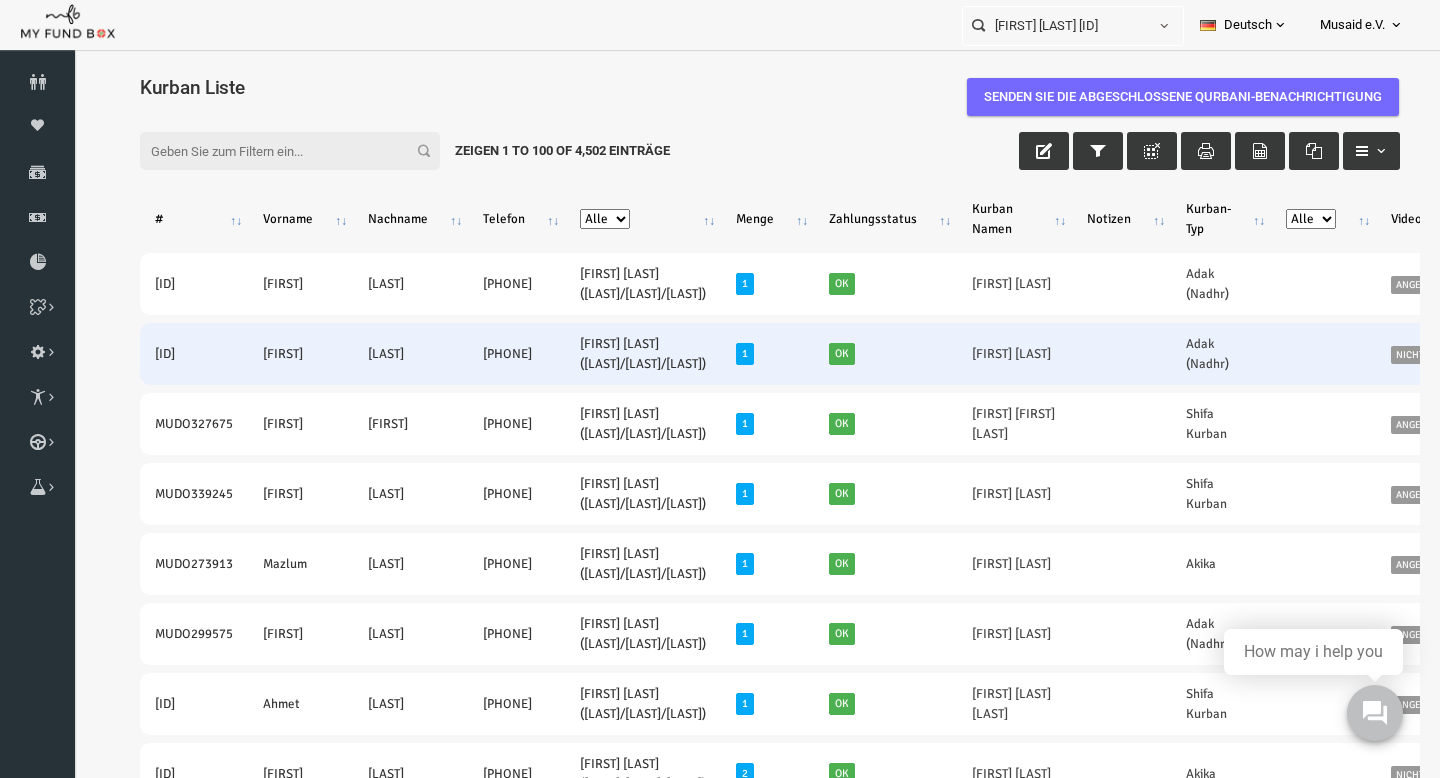 drag, startPoint x: 134, startPoint y: 282, endPoint x: 466, endPoint y: 367, distance: 342.70834 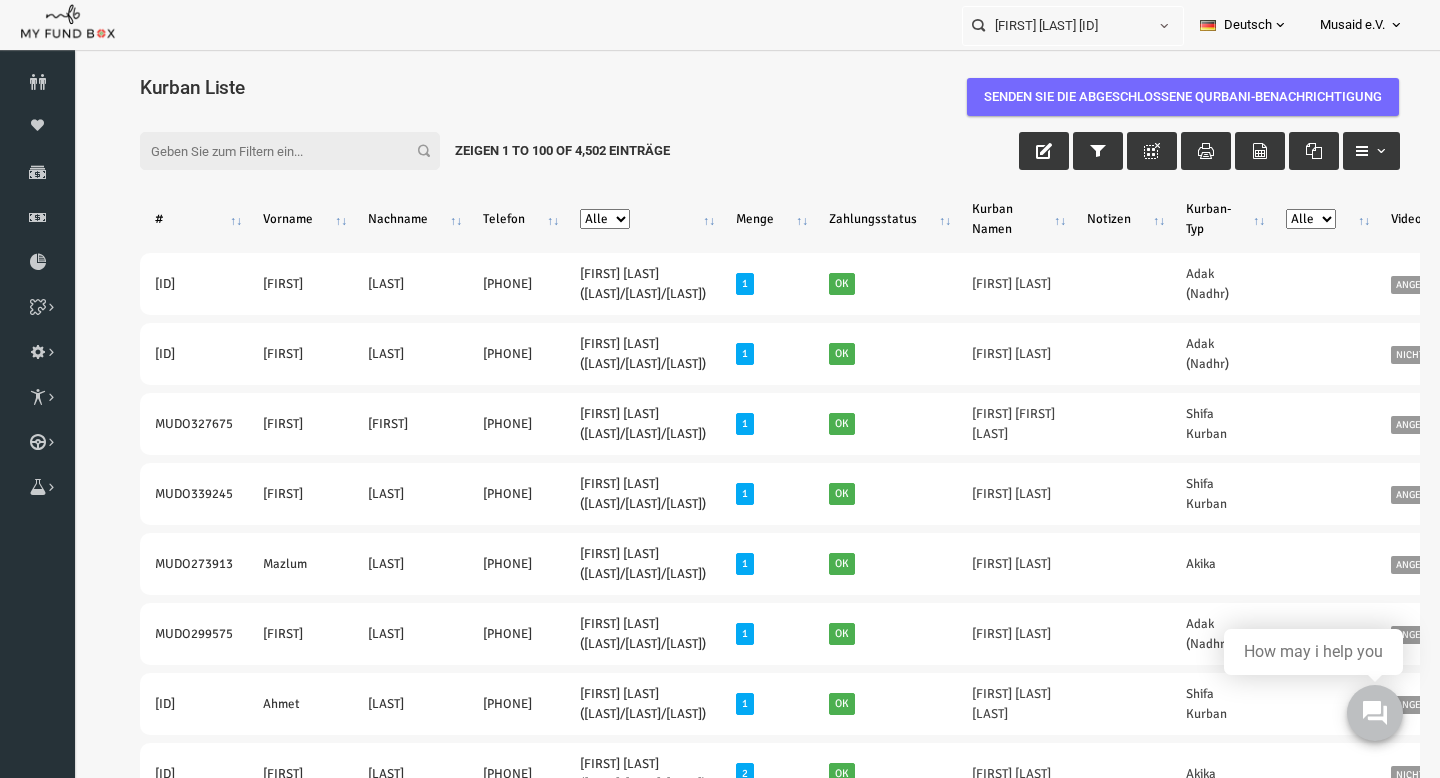 click on "# Vorname Nachname Telefon Alle Kurban + Essen an Waisenkindern  (*Hinweis: Versendung erfolgt wenige Tage nach Zahlungseingang) Adak/Nadhr (*Hinweis: Schlachtung erfolgt wenige Tage nach Zahlungseingang) Aqiqa (*Hinweis: Schlachtung erfolgt wenige Tage nach Zahlungseingang) Shukr Kurban (*Hinweis: Schlachtung erfolgt wenige Tage nach Zahlungseingang) Gruppe A Gruppe B Gruppe C Nafilah Kurban (Adak/Aqiqa/Shukr) Mahlzeit für Bedürftige Gruppe B (Bangladesch, Myanmar/Arakan) Gruppe C (Afghanistan, Jemen) Gruppe A (Tschad, Tansania, Somalia) Gruppe  D (Türkei & Syrien) Nafilah (Schlachtung am Opferfest) Kurban für Gaza Menge Zahlungsstatus Kurban Namen Notizen Kurban-Typ Alle Afghanistan Jemen Myanmar(Burma) Somalia Video Tr.Datum Kurban Status Summe Mehr Info
MUDO308723 Enes Yesilöz +49 17667359246 Nafilah Kurban (Adak/Aqiqa/Shukr) 1 Ok  Enes Yesilöz   Adak (Nadhr)  Angefordert  20250806 --  06.08.2025     Ja   Nein    -- Nein  	  € 100,00	   						 							 								 							 1" at bounding box center [1011, 3764] 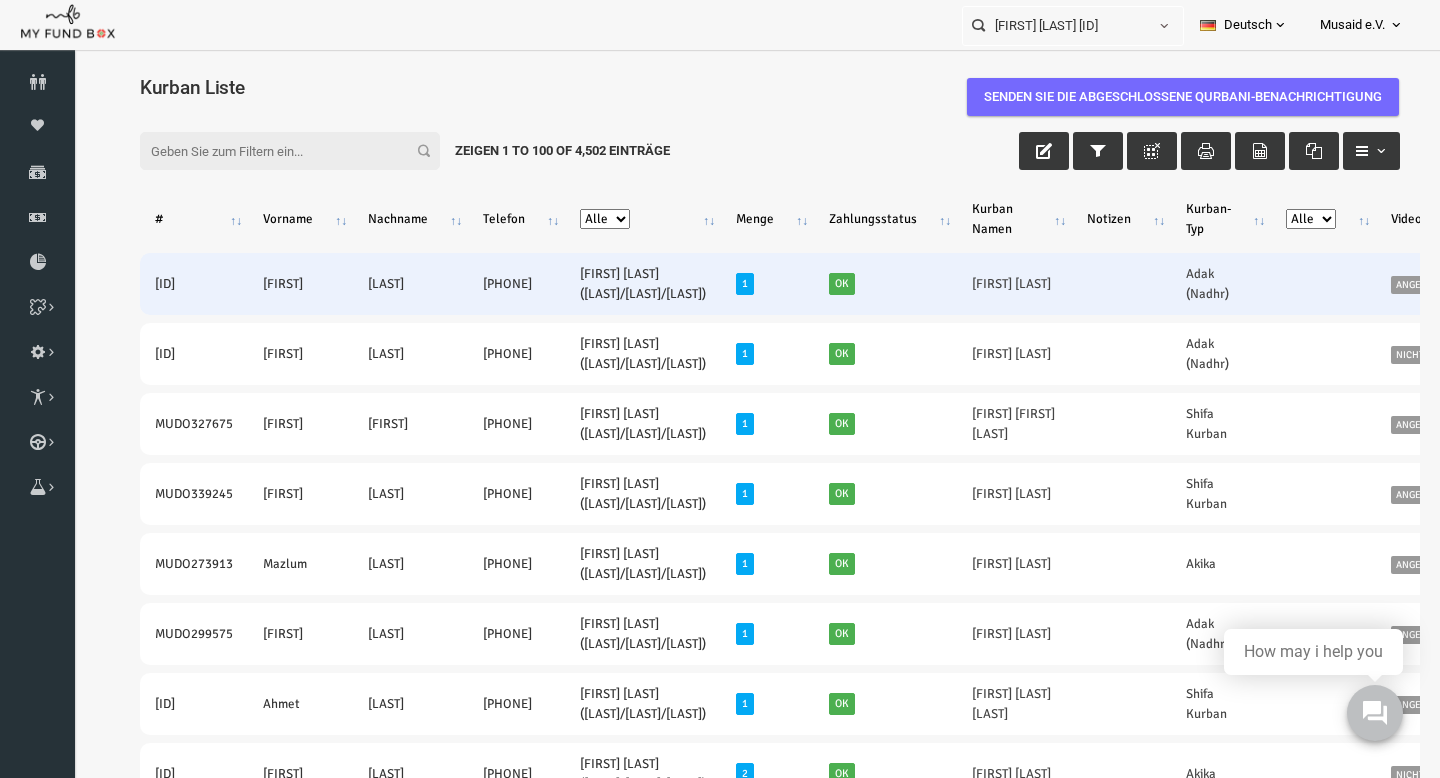 click on "MUDO308723" at bounding box center (166, 284) 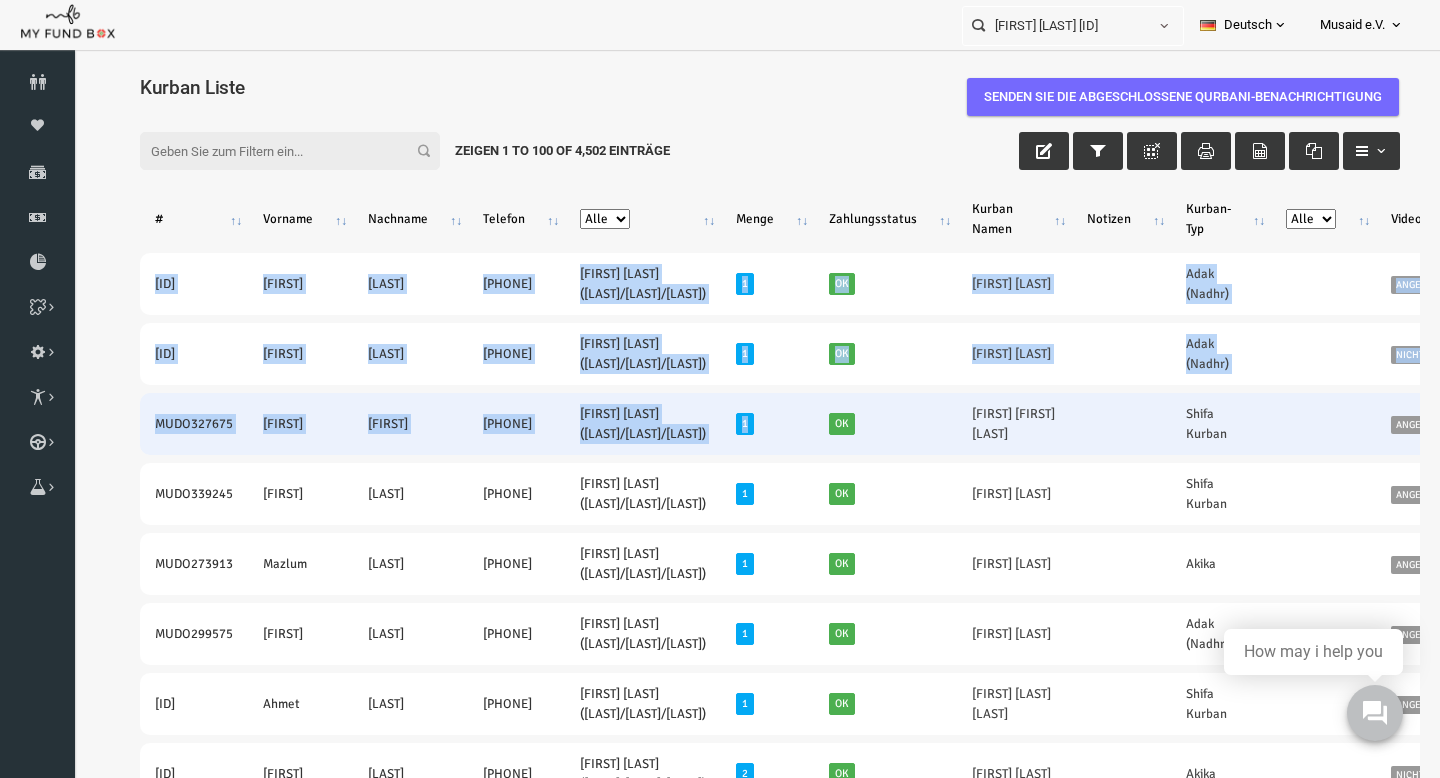 drag, startPoint x: 124, startPoint y: 284, endPoint x: 892, endPoint y: 414, distance: 778.9249 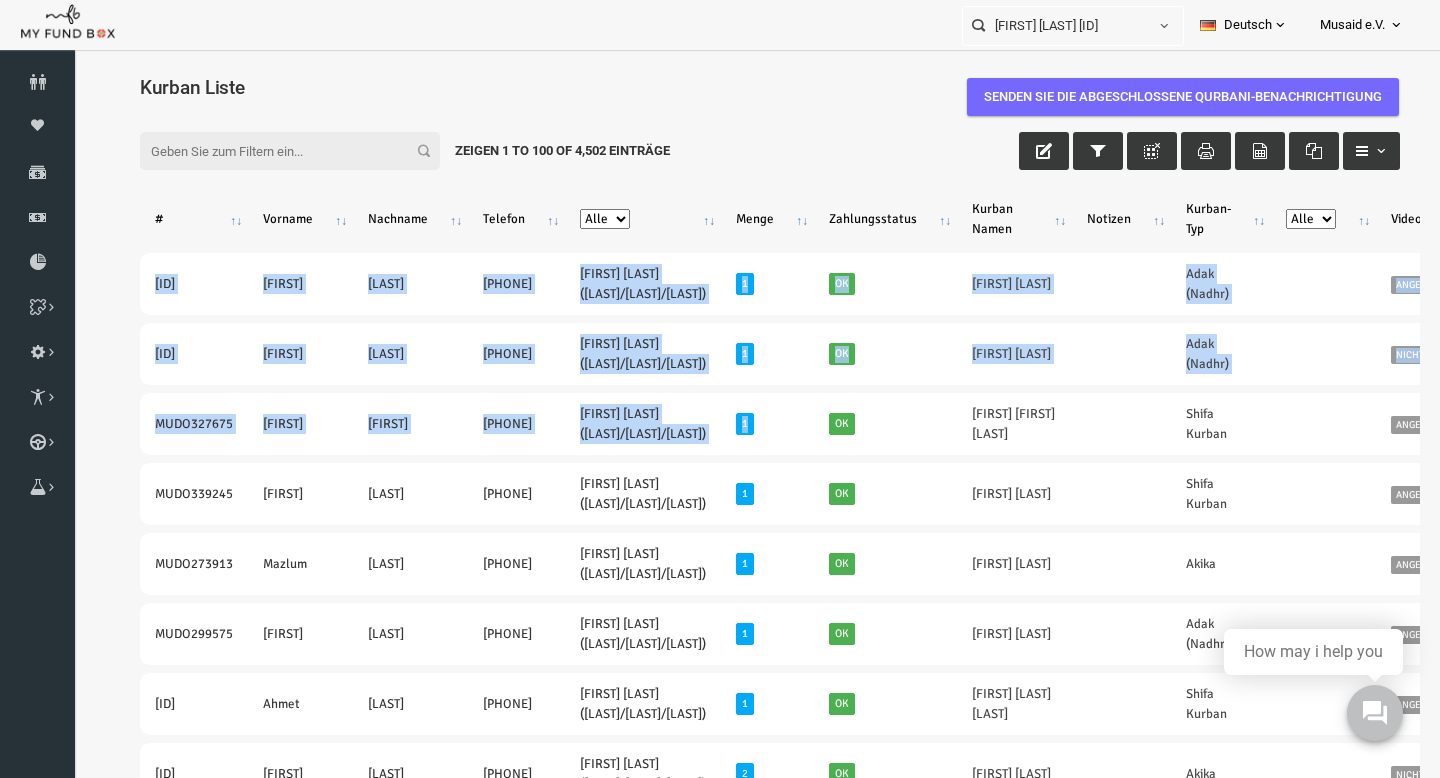 click on "# Vorname Nachname Telefon Alle Kurban + Essen an Waisenkindern  (*Hinweis: Versendung erfolgt wenige Tage nach Zahlungseingang) Adak/Nadhr (*Hinweis: Schlachtung erfolgt wenige Tage nach Zahlungseingang) Aqiqa (*Hinweis: Schlachtung erfolgt wenige Tage nach Zahlungseingang) Shukr Kurban (*Hinweis: Schlachtung erfolgt wenige Tage nach Zahlungseingang) Gruppe A Gruppe B Gruppe C Nafilah Kurban (Adak/Aqiqa/Shukr) Mahlzeit für Bedürftige Gruppe B (Bangladesch, Myanmar/Arakan) Gruppe C (Afghanistan, Jemen) Gruppe A (Tschad, Tansania, Somalia) Gruppe  D (Türkei & Syrien) Nafilah (Schlachtung am Opferfest) Kurban für Gaza Menge Zahlungsstatus Kurban Namen Notizen Kurban-Typ Alle Afghanistan Jemen Myanmar(Burma) Somalia Video Tr.Datum Kurban Status Summe Mehr Info
MUDO308723 Enes Yesilöz +49 17667359246 Nafilah Kurban (Adak/Aqiqa/Shukr) 1 Ok  Enes Yesilöz   Adak (Nadhr)  Angefordert  20250806 --  06.08.2025     Ja   Nein    -- Nein  	  € 100,00	   						 							 								 							 1" at bounding box center [1011, 3764] 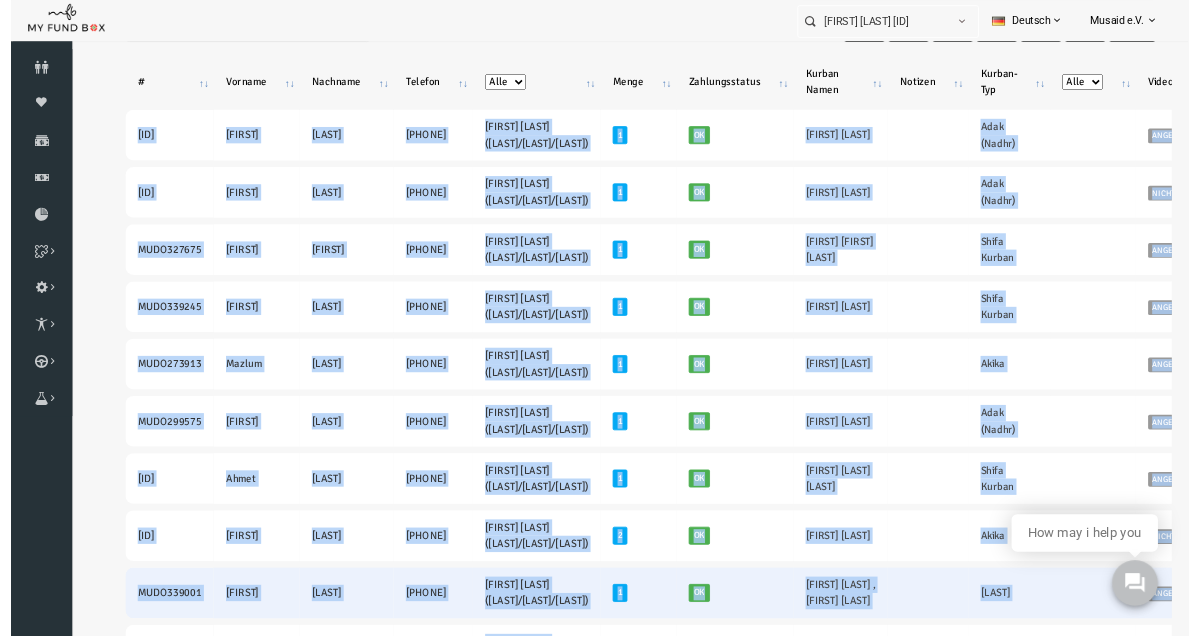 scroll, scrollTop: 120, scrollLeft: 0, axis: vertical 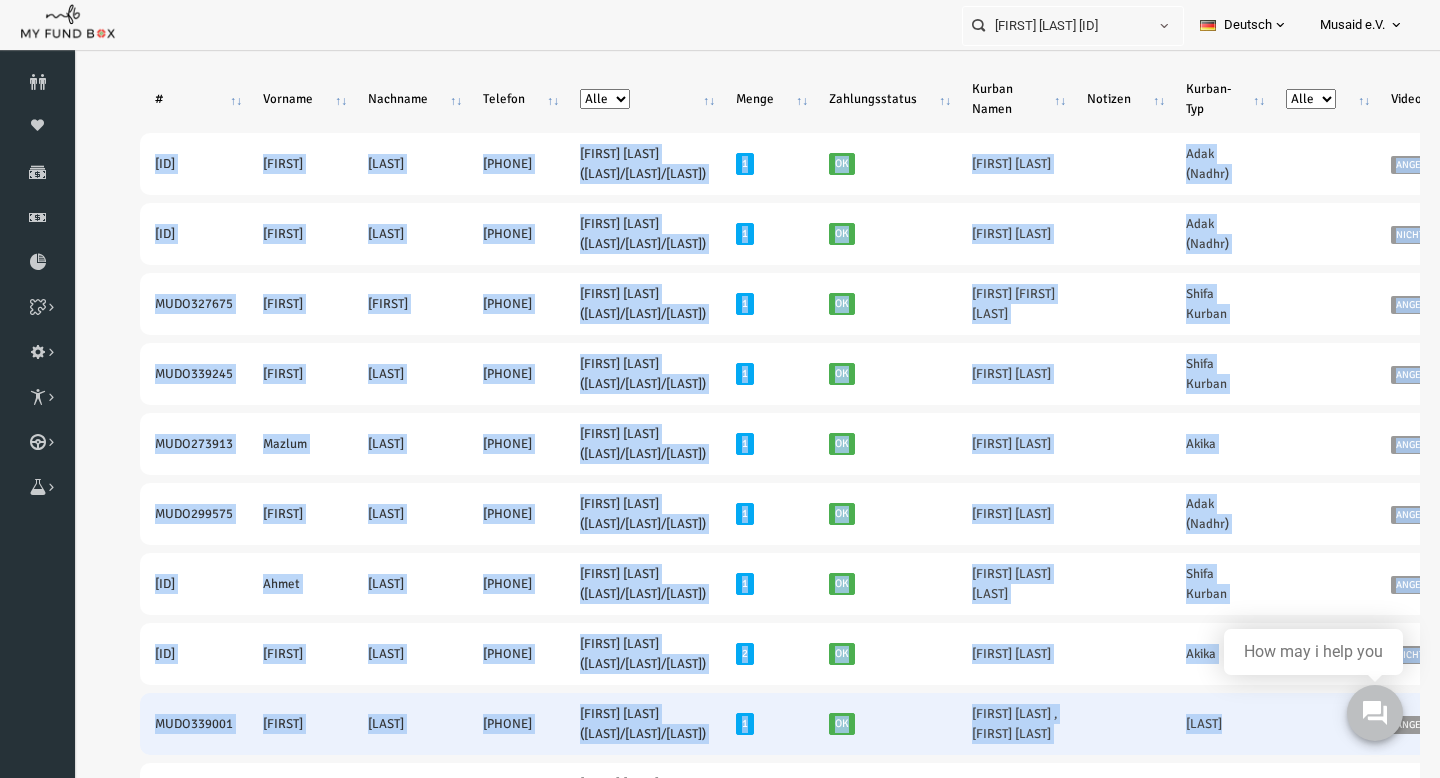 drag, startPoint x: 128, startPoint y: 164, endPoint x: 1286, endPoint y: 705, distance: 1278.1412 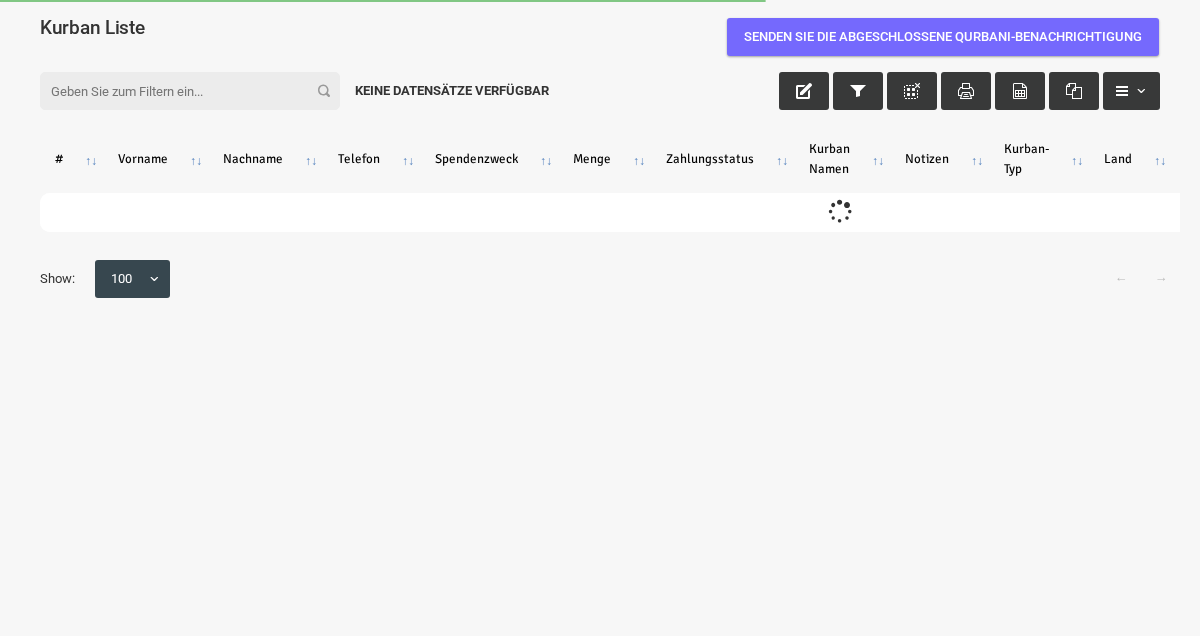 select on "100" 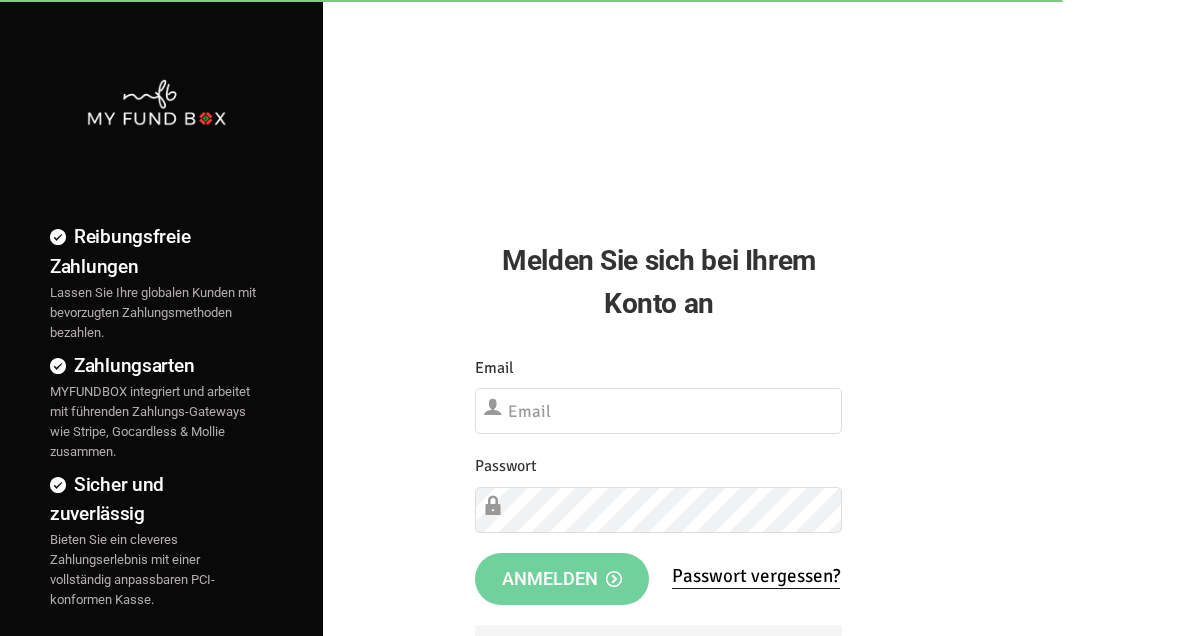 scroll, scrollTop: 0, scrollLeft: 0, axis: both 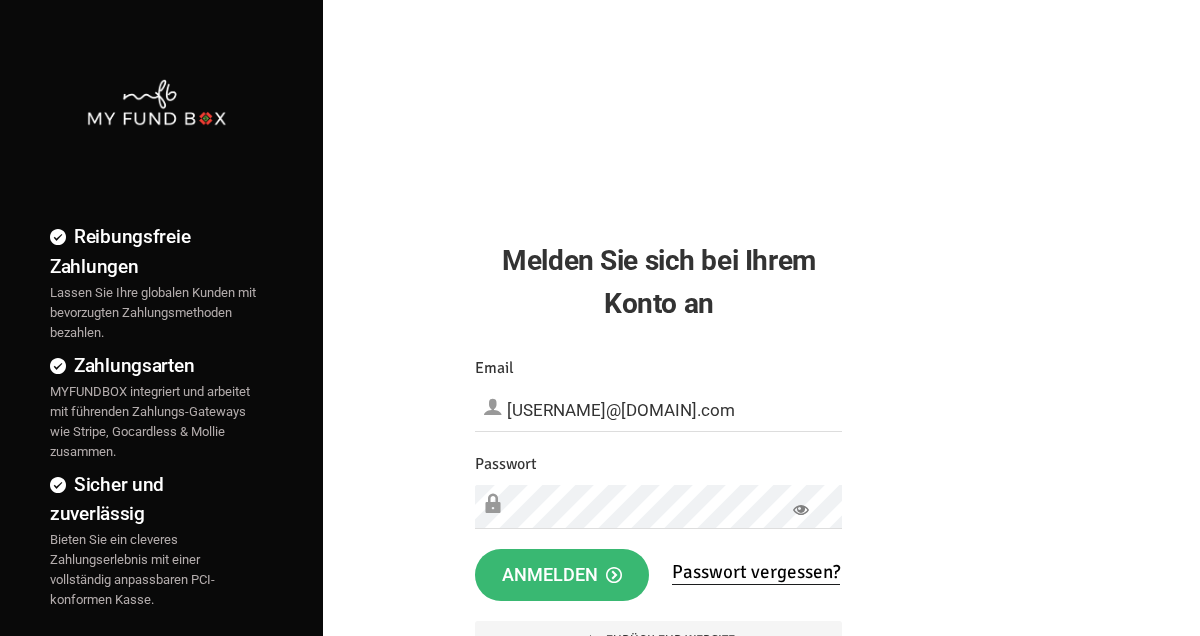 click on "Anmelden" at bounding box center [562, 575] 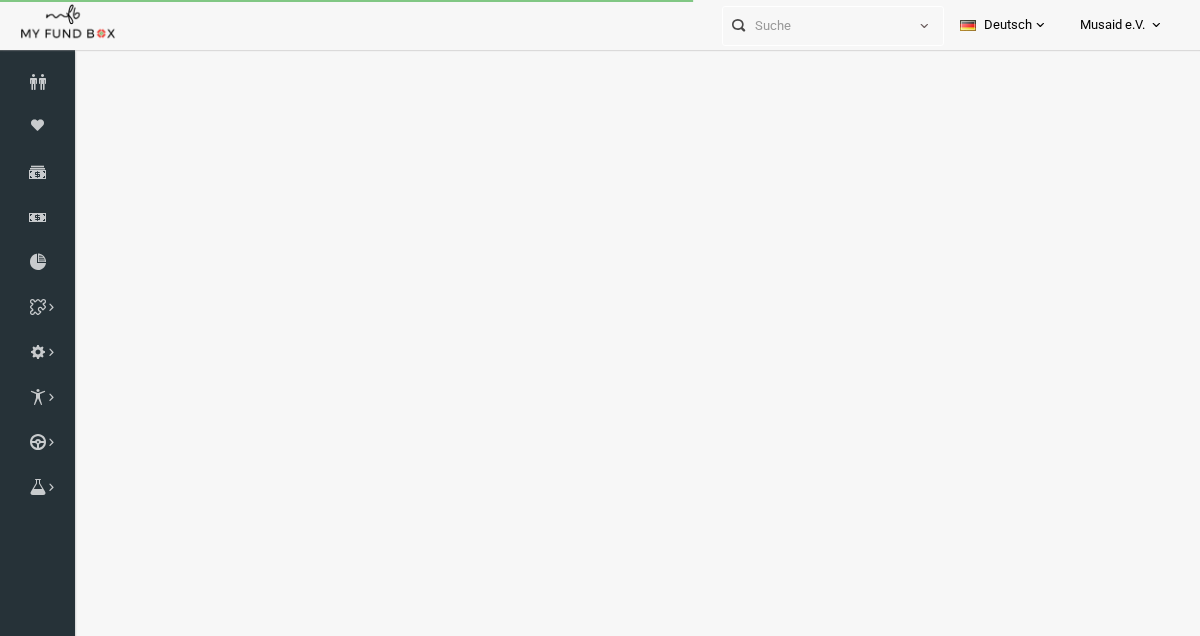 scroll, scrollTop: 0, scrollLeft: 0, axis: both 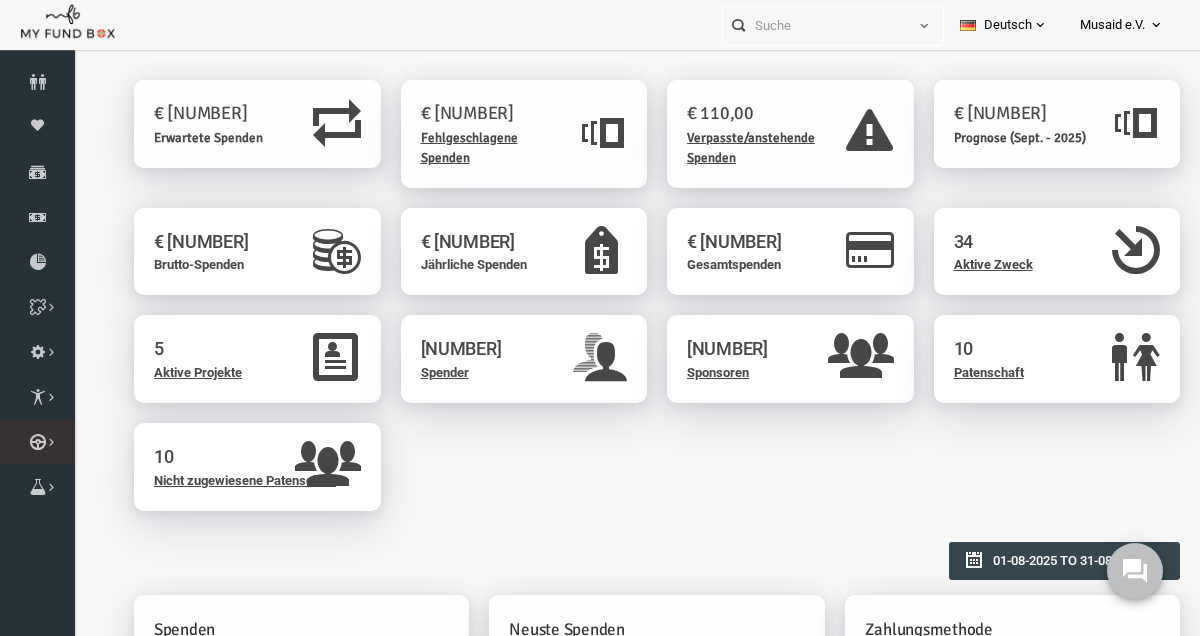 click at bounding box center [0, 0] 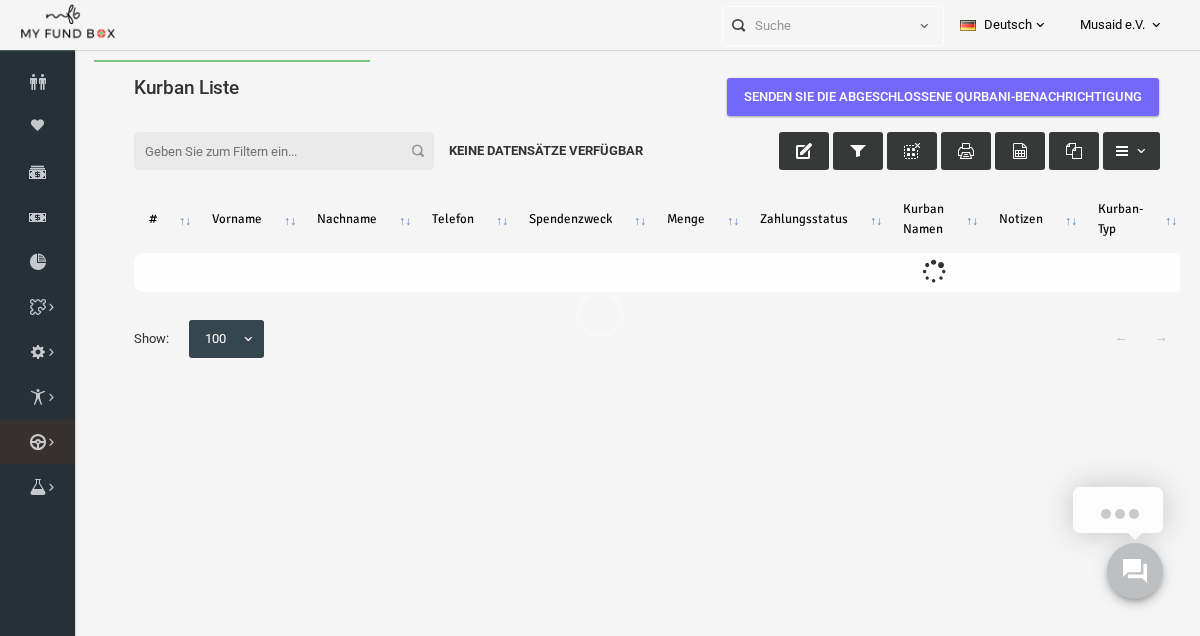 scroll, scrollTop: 0, scrollLeft: 0, axis: both 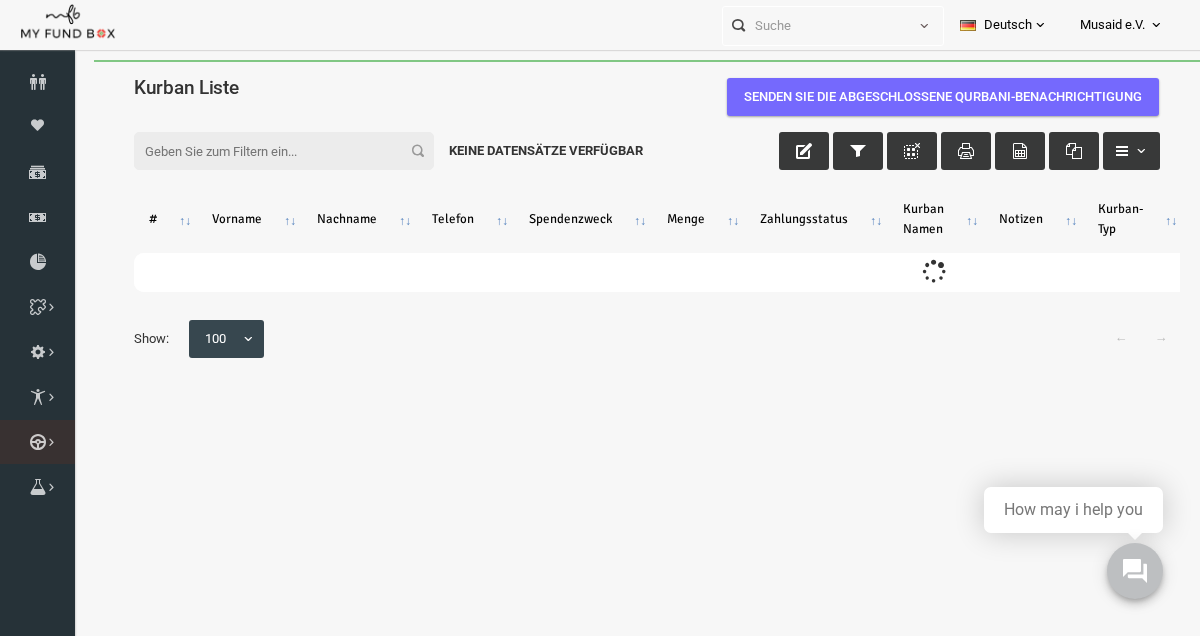 click on "Kurban Liste" at bounding box center (0, 0) 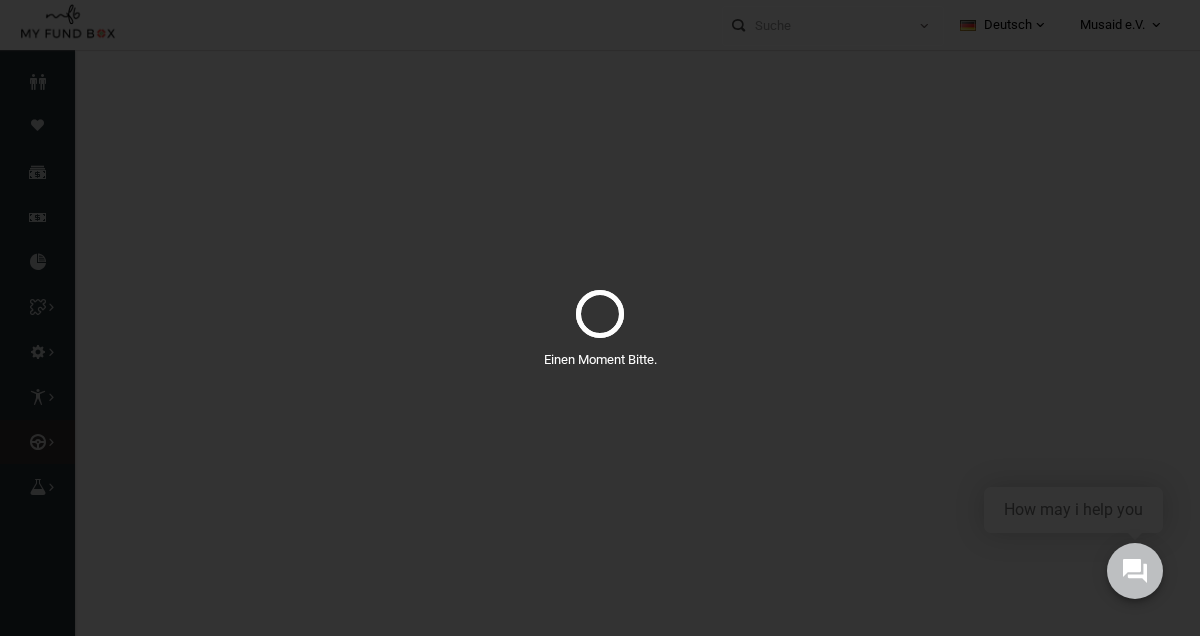 select on "100" 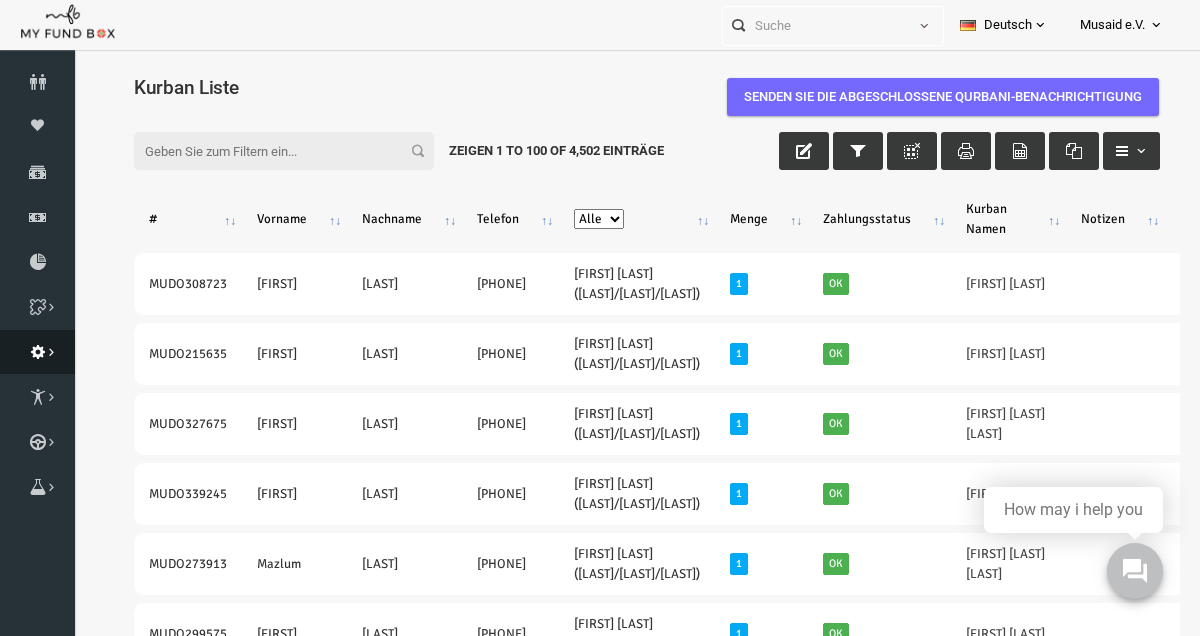 scroll, scrollTop: 7, scrollLeft: 0, axis: vertical 